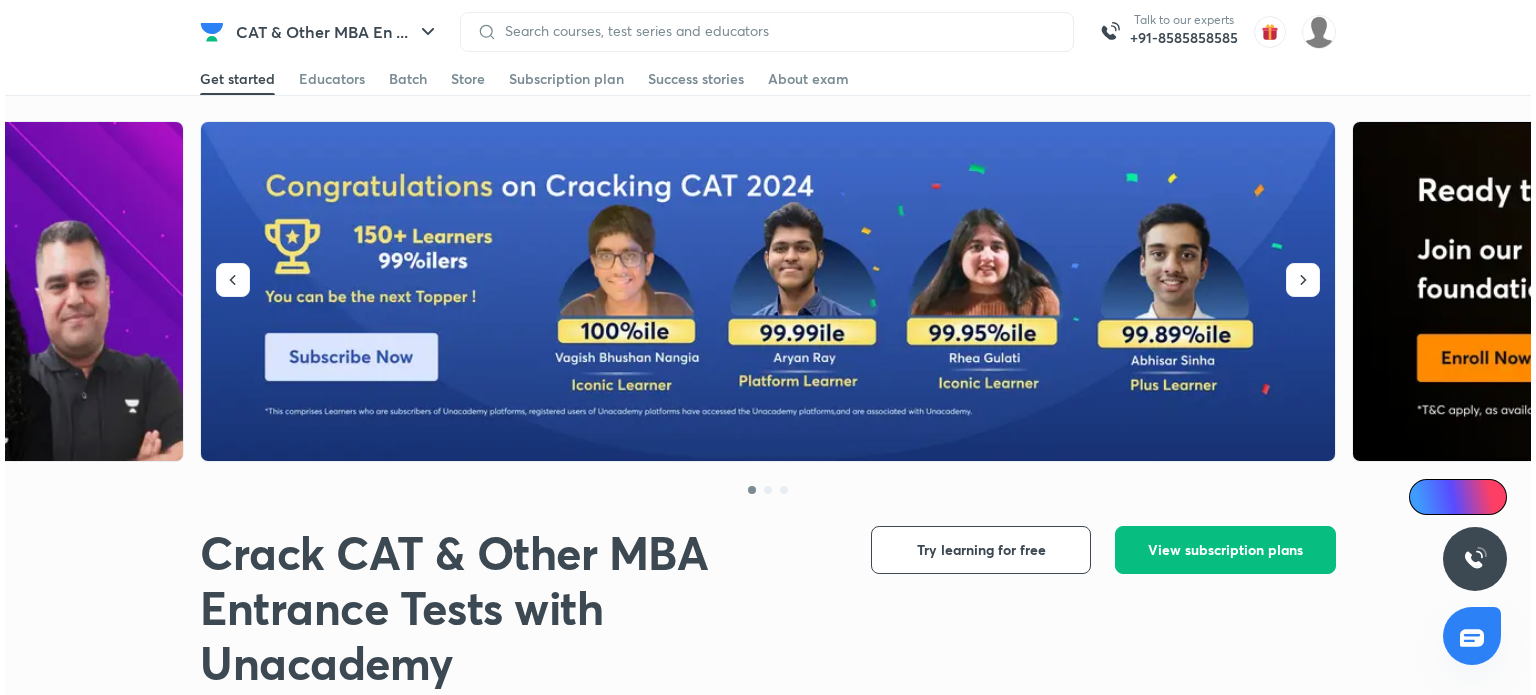 scroll, scrollTop: 0, scrollLeft: 0, axis: both 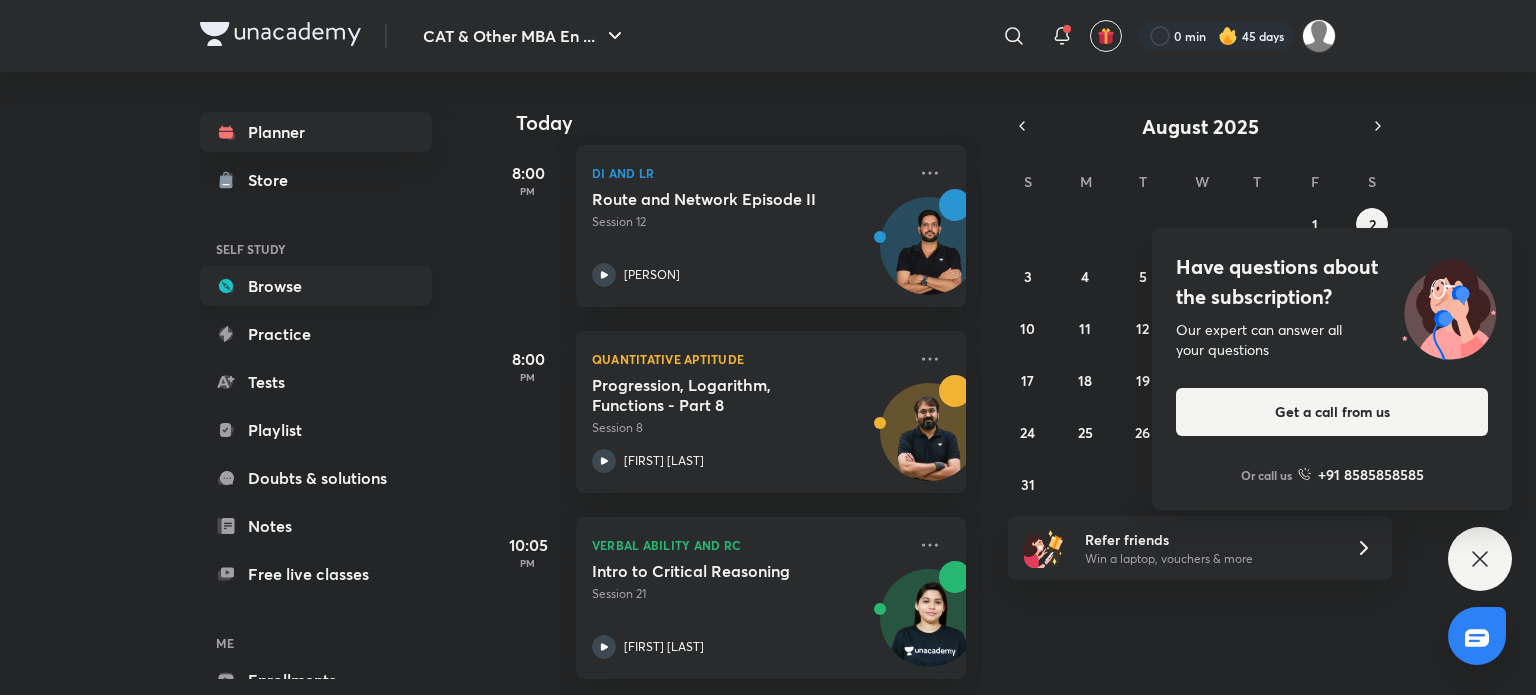 click on "Browse" at bounding box center [316, 286] 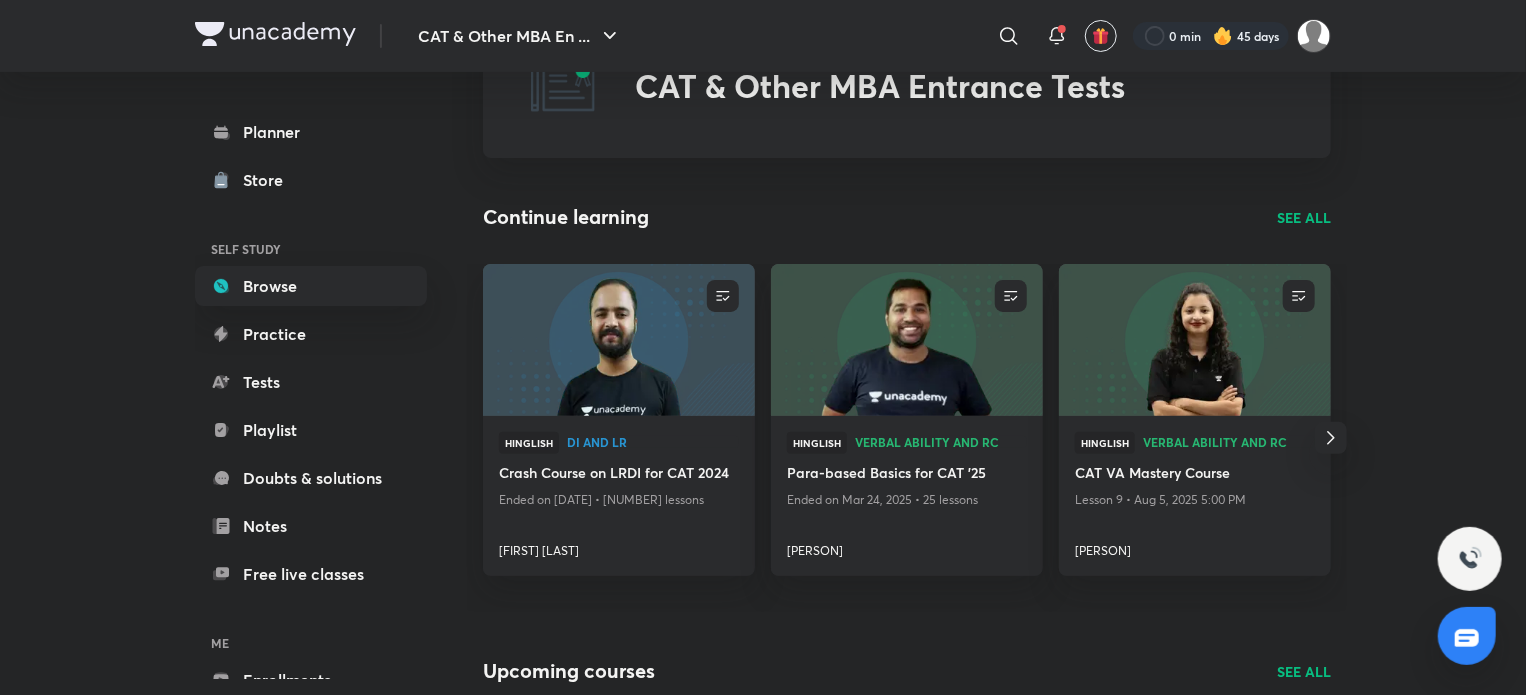 scroll, scrollTop: 89, scrollLeft: 0, axis: vertical 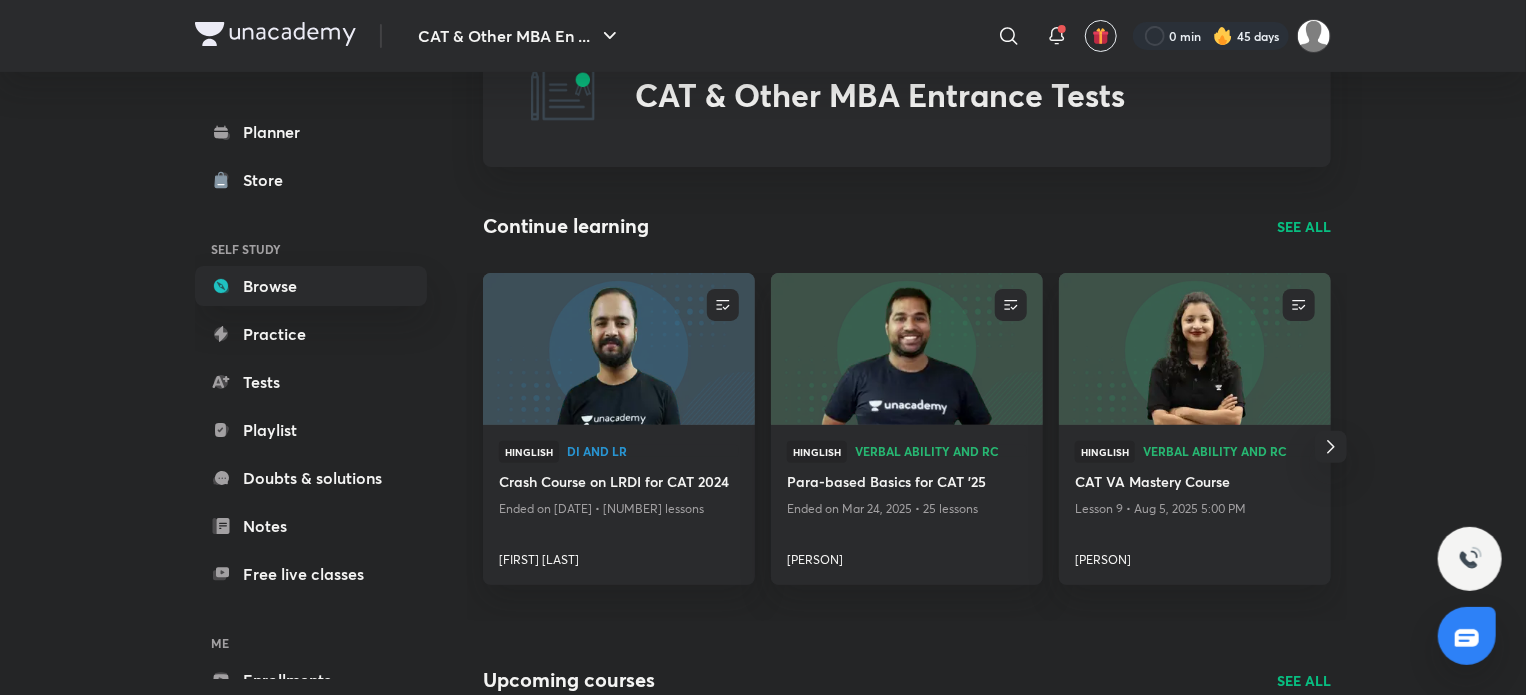 click on "SEE ALL" at bounding box center (1304, 226) 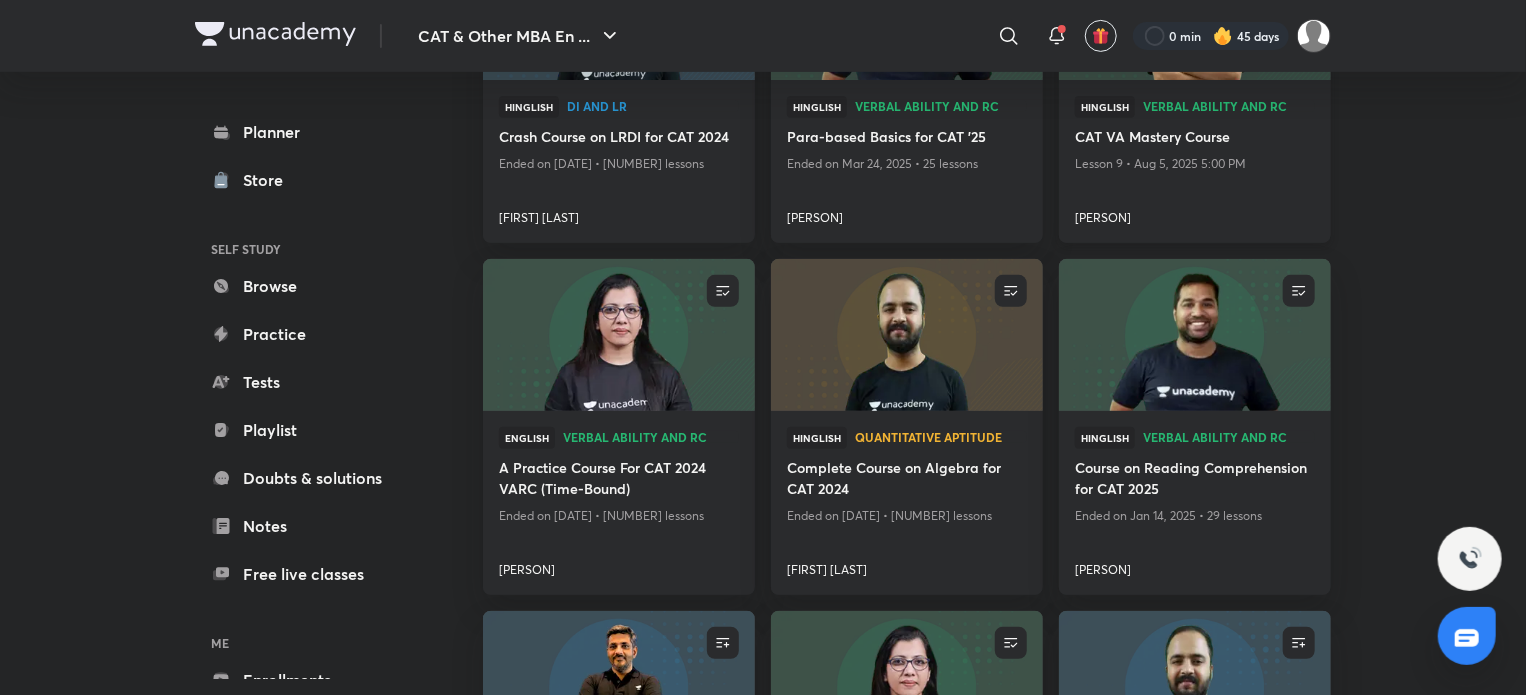 scroll, scrollTop: 368, scrollLeft: 0, axis: vertical 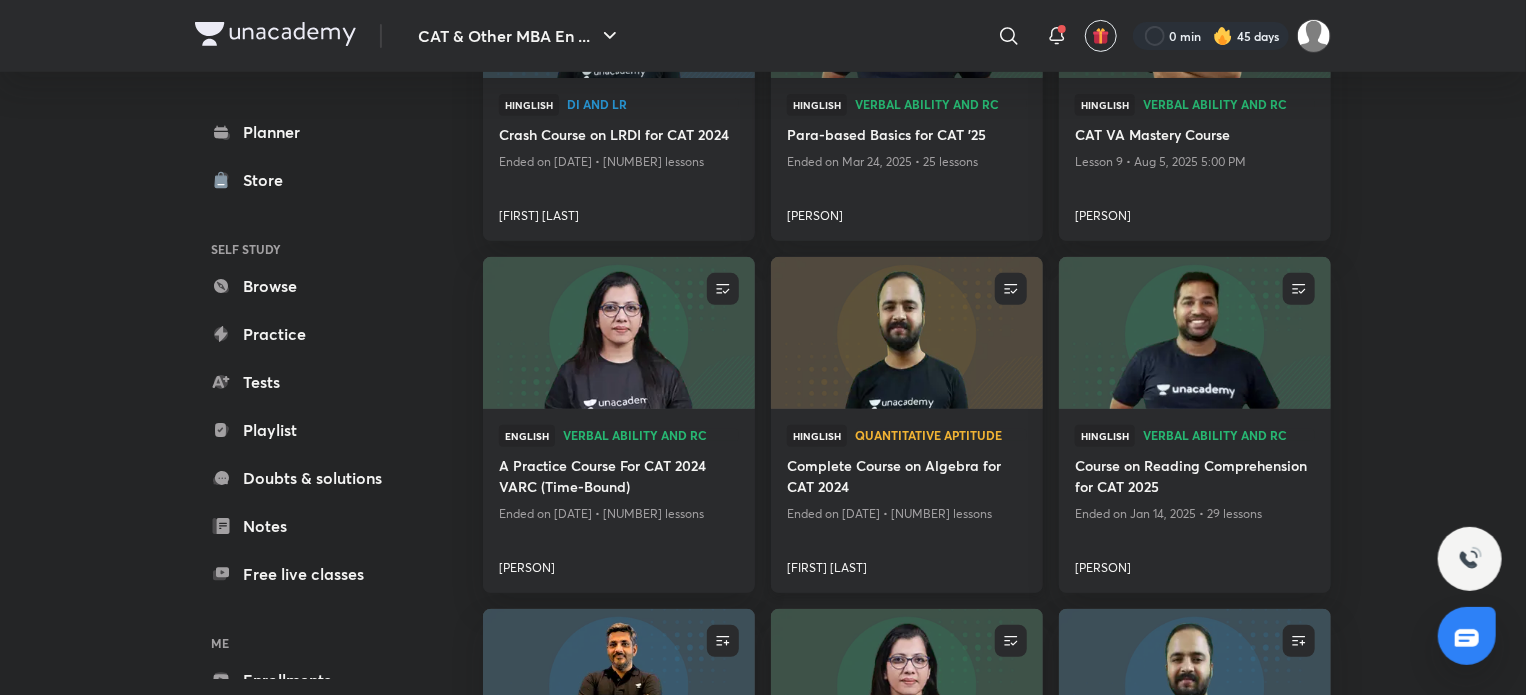 click at bounding box center (906, 333) 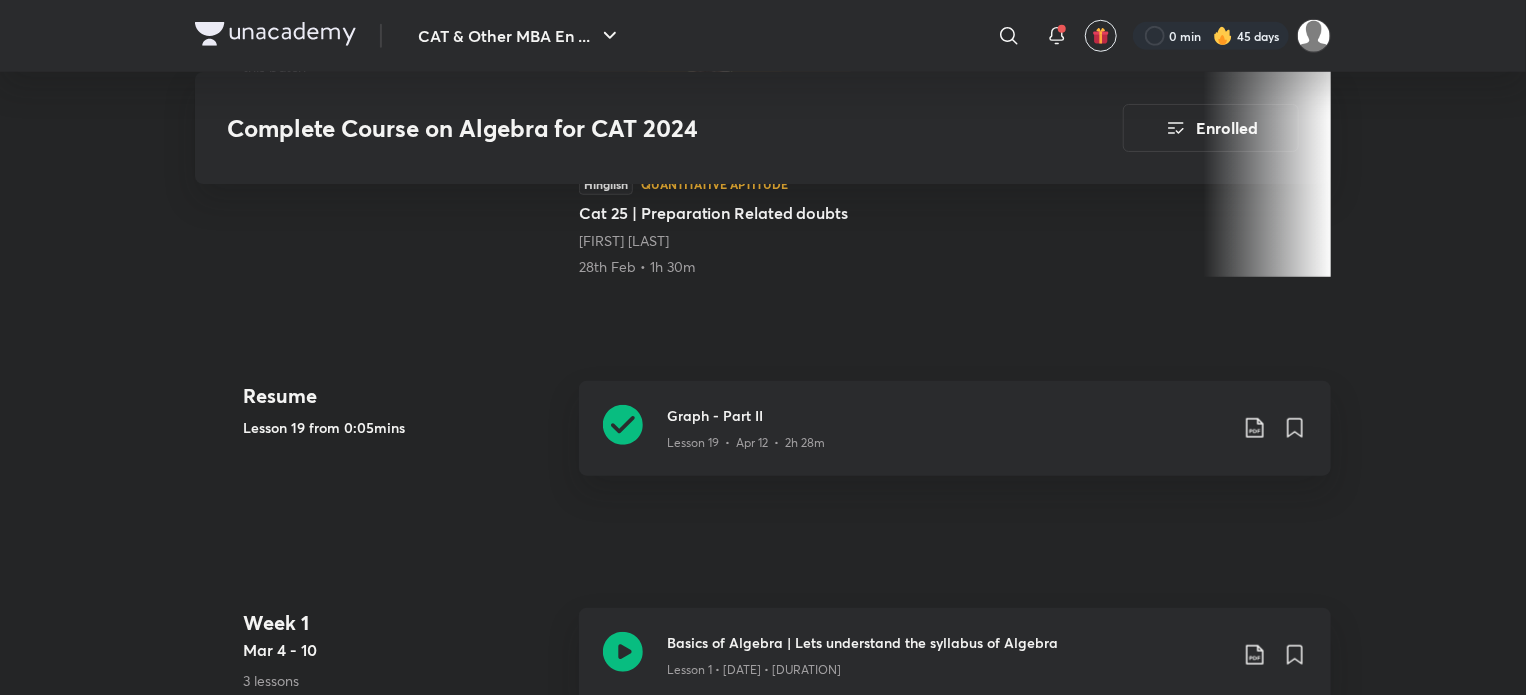 scroll, scrollTop: 744, scrollLeft: 0, axis: vertical 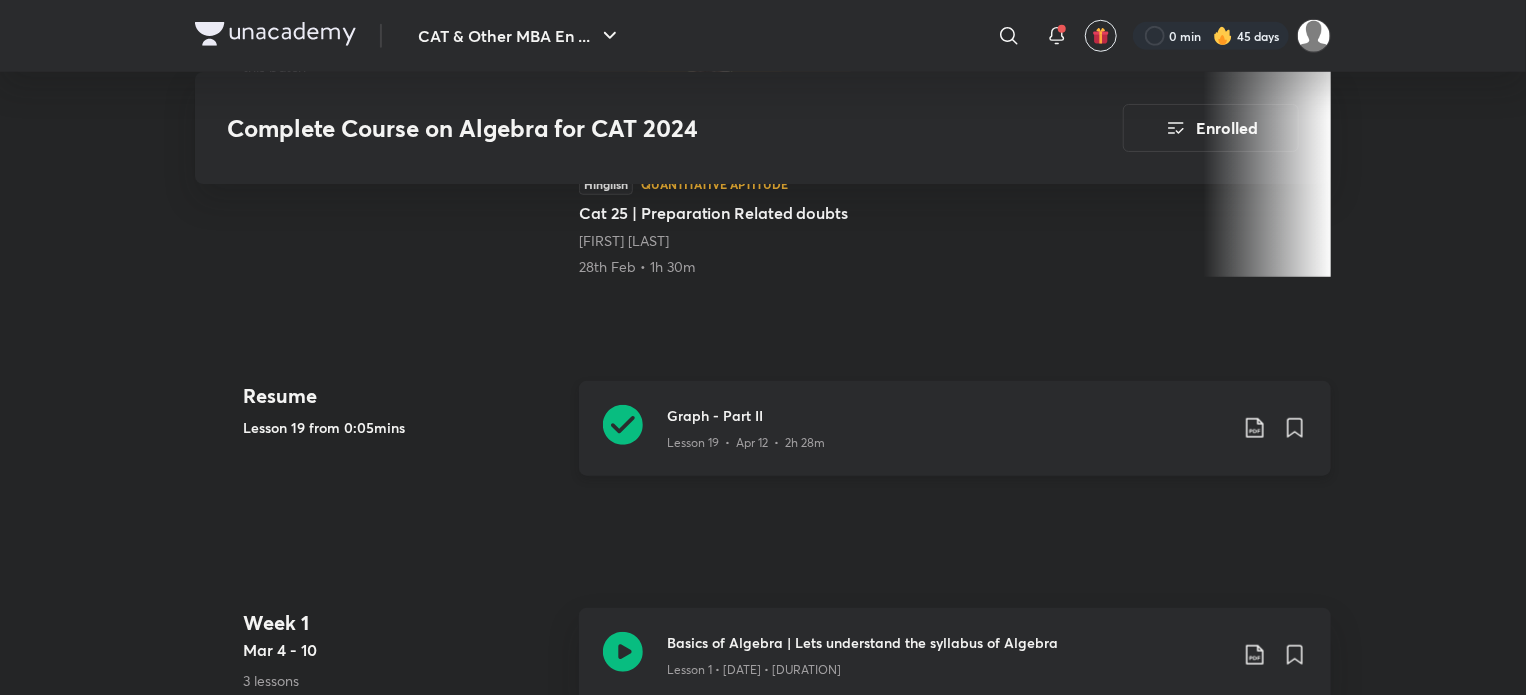 click 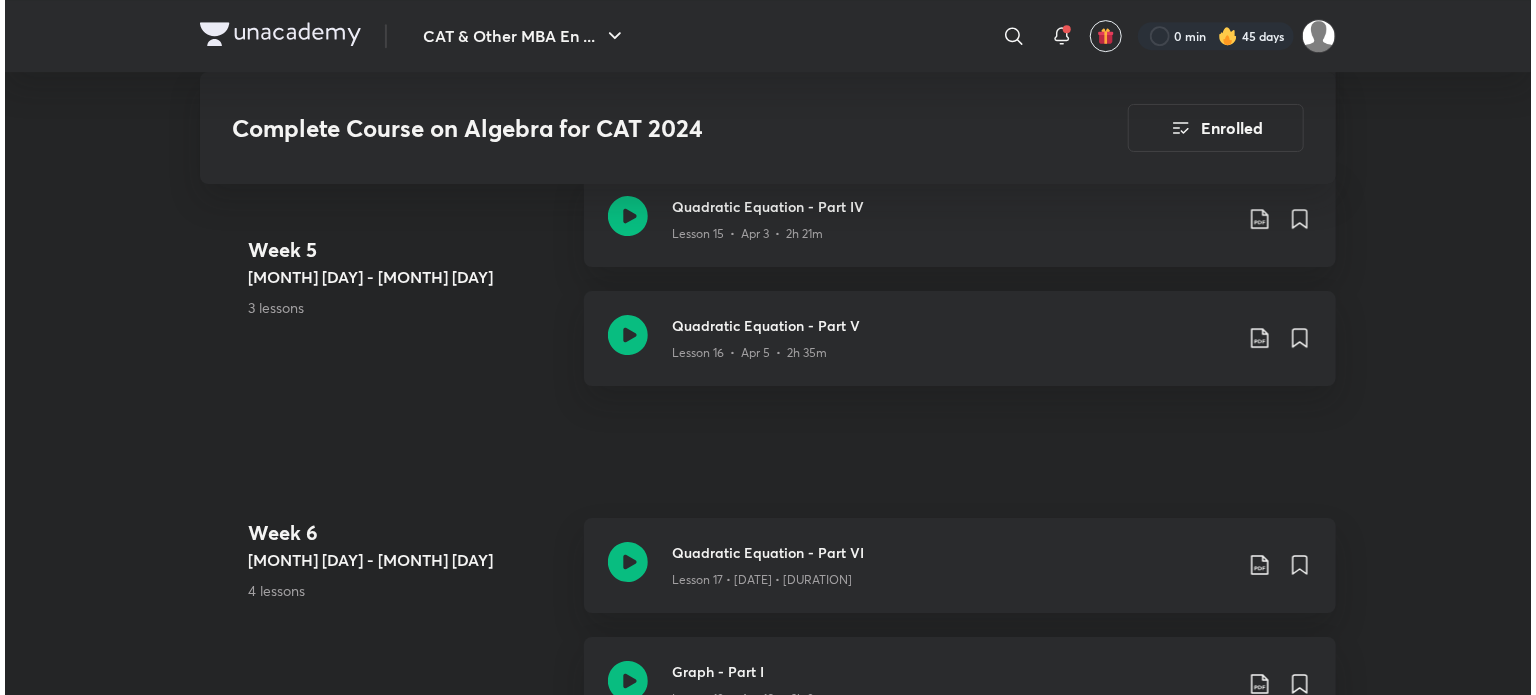 scroll, scrollTop: 3359, scrollLeft: 0, axis: vertical 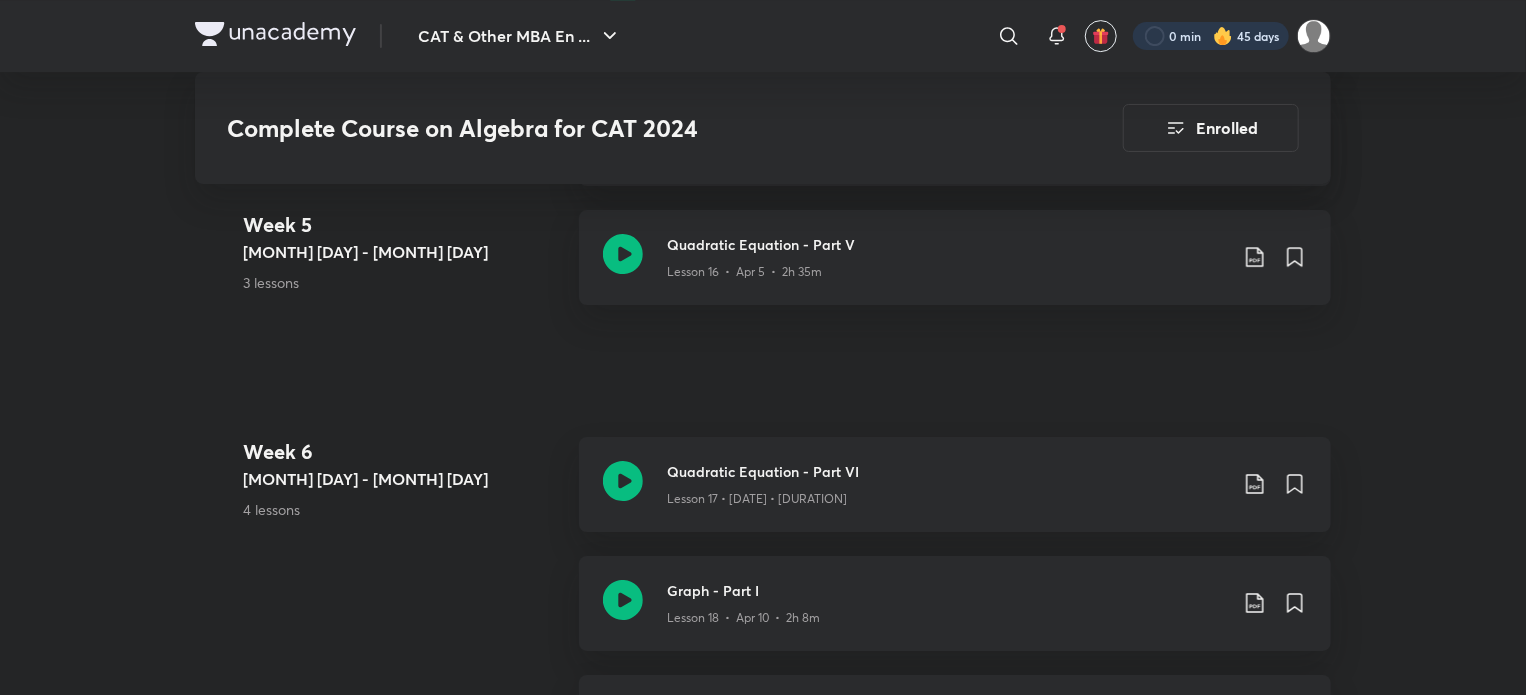 click at bounding box center [1211, 36] 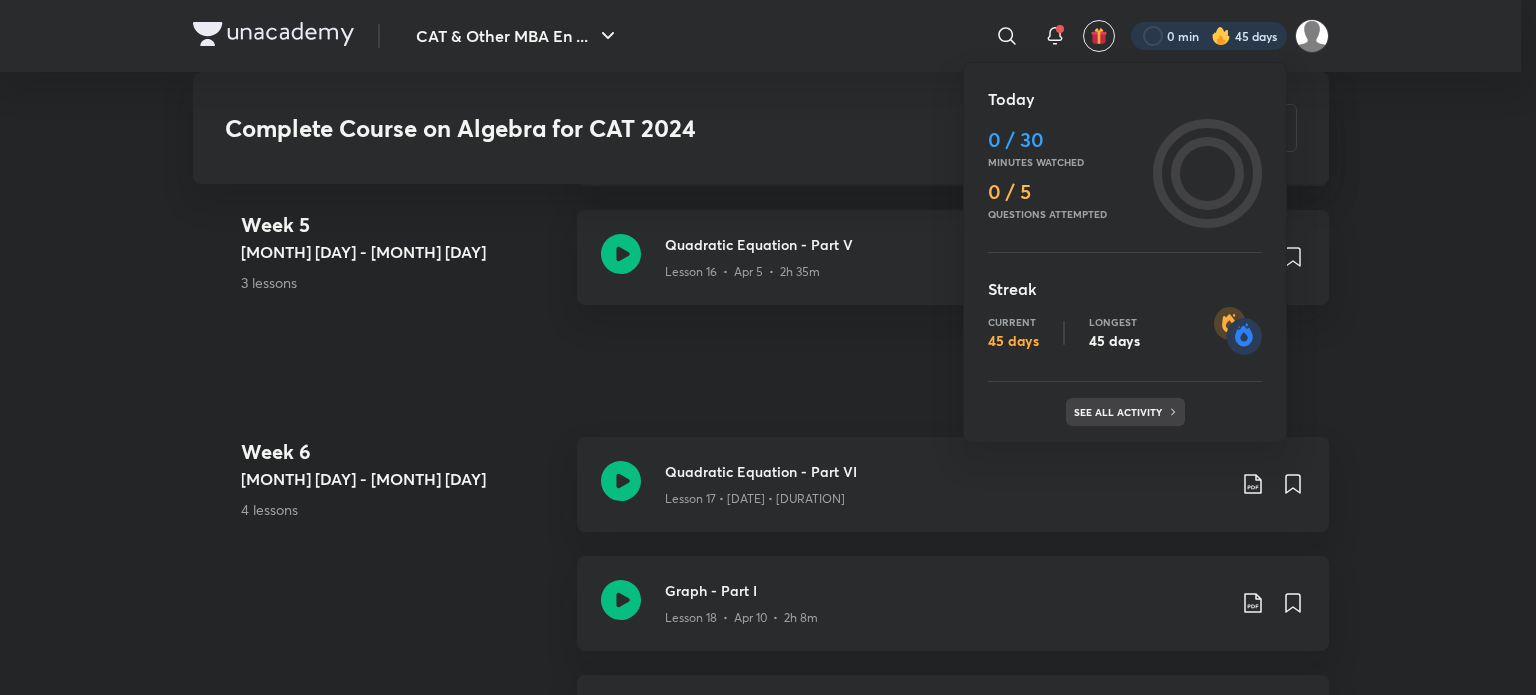 click on "See all activity" at bounding box center [1120, 412] 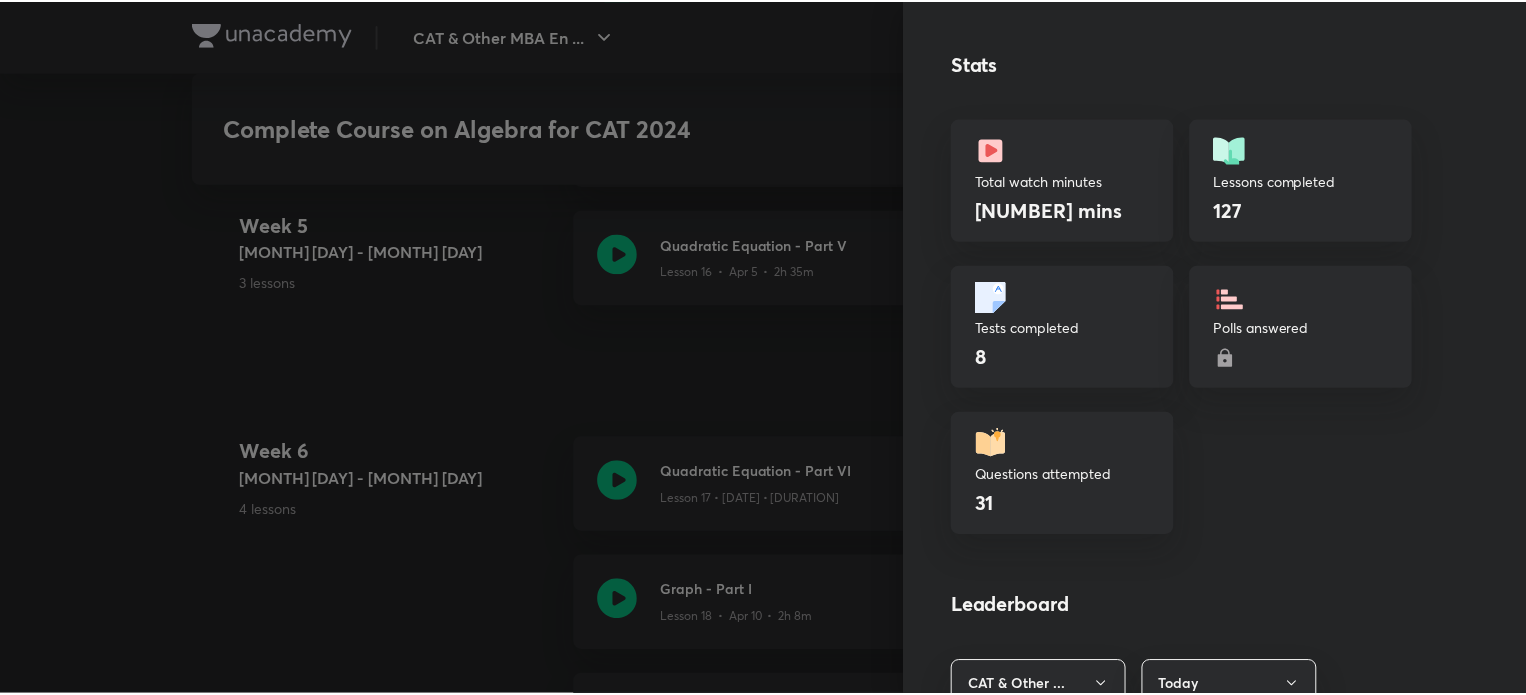 scroll, scrollTop: 579, scrollLeft: 0, axis: vertical 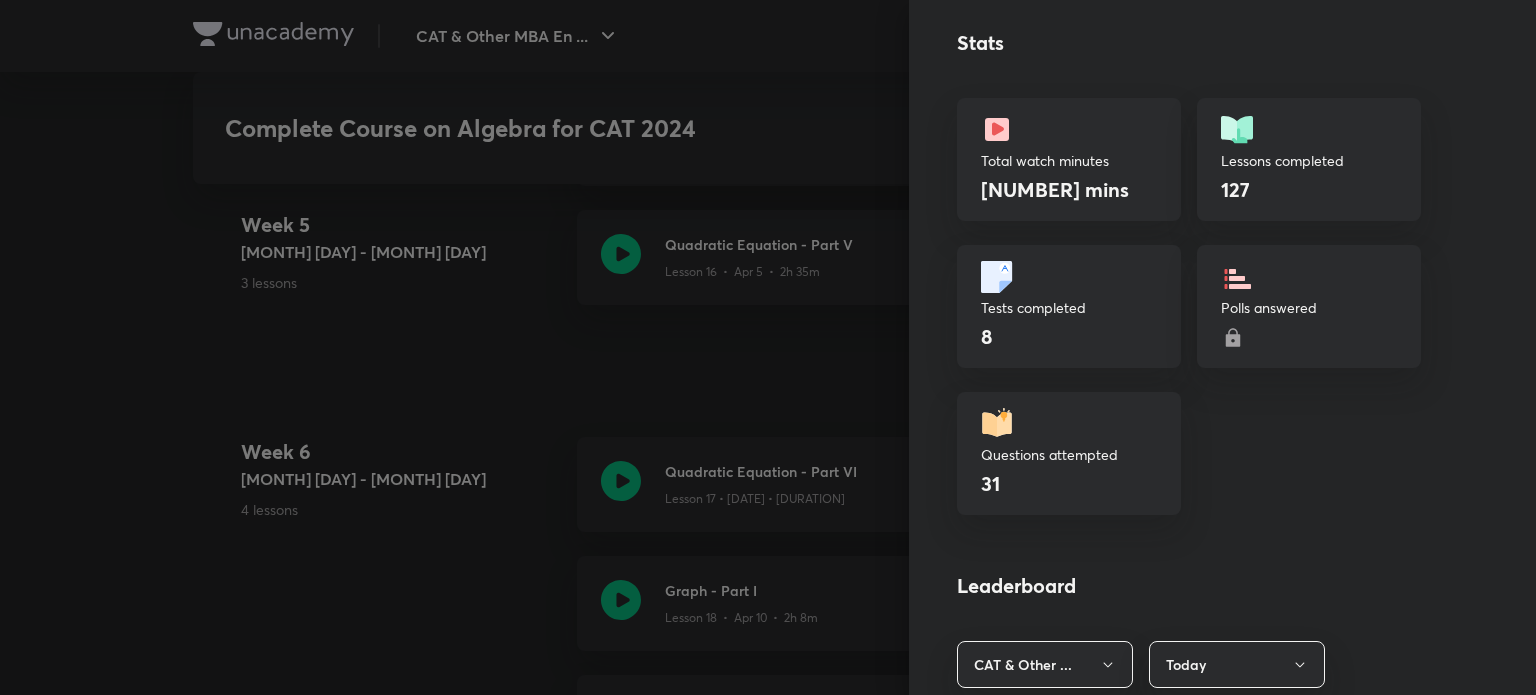 click at bounding box center [768, 347] 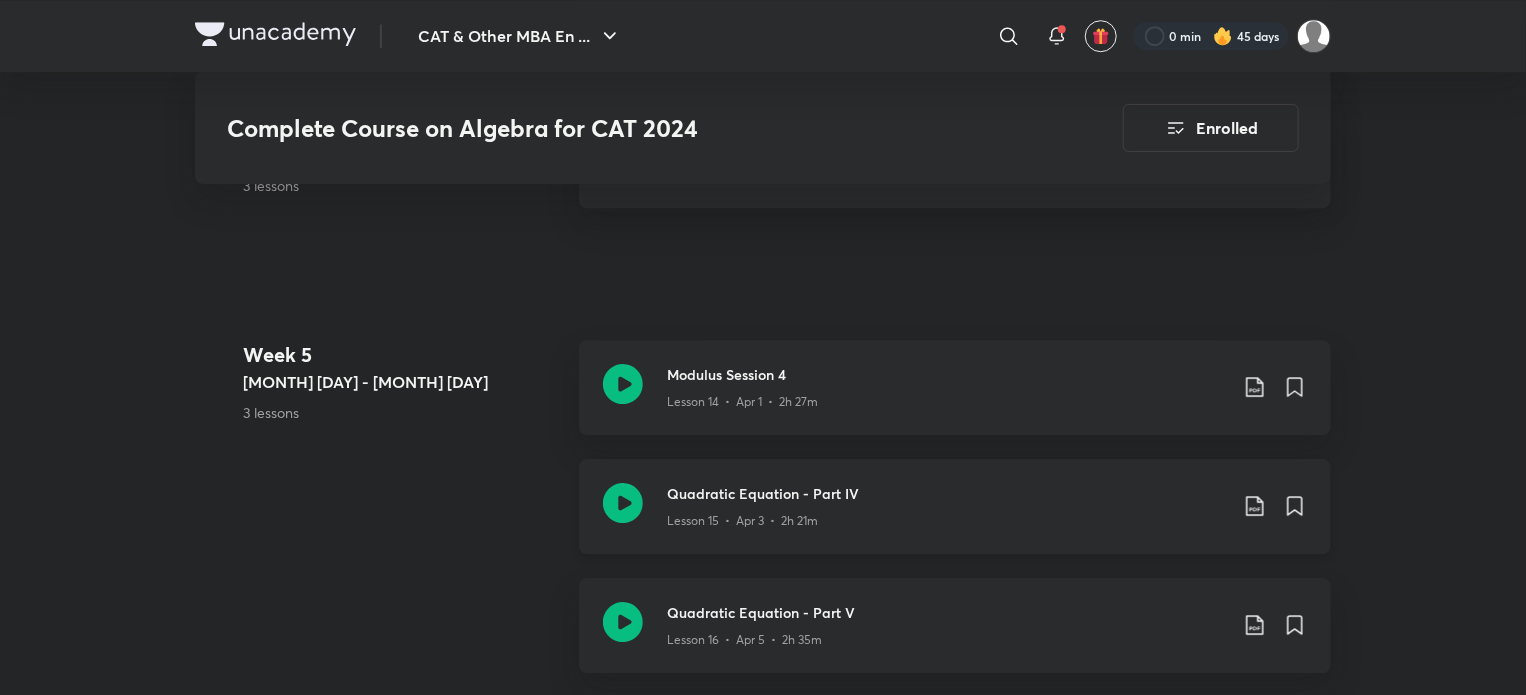 scroll, scrollTop: 2774, scrollLeft: 0, axis: vertical 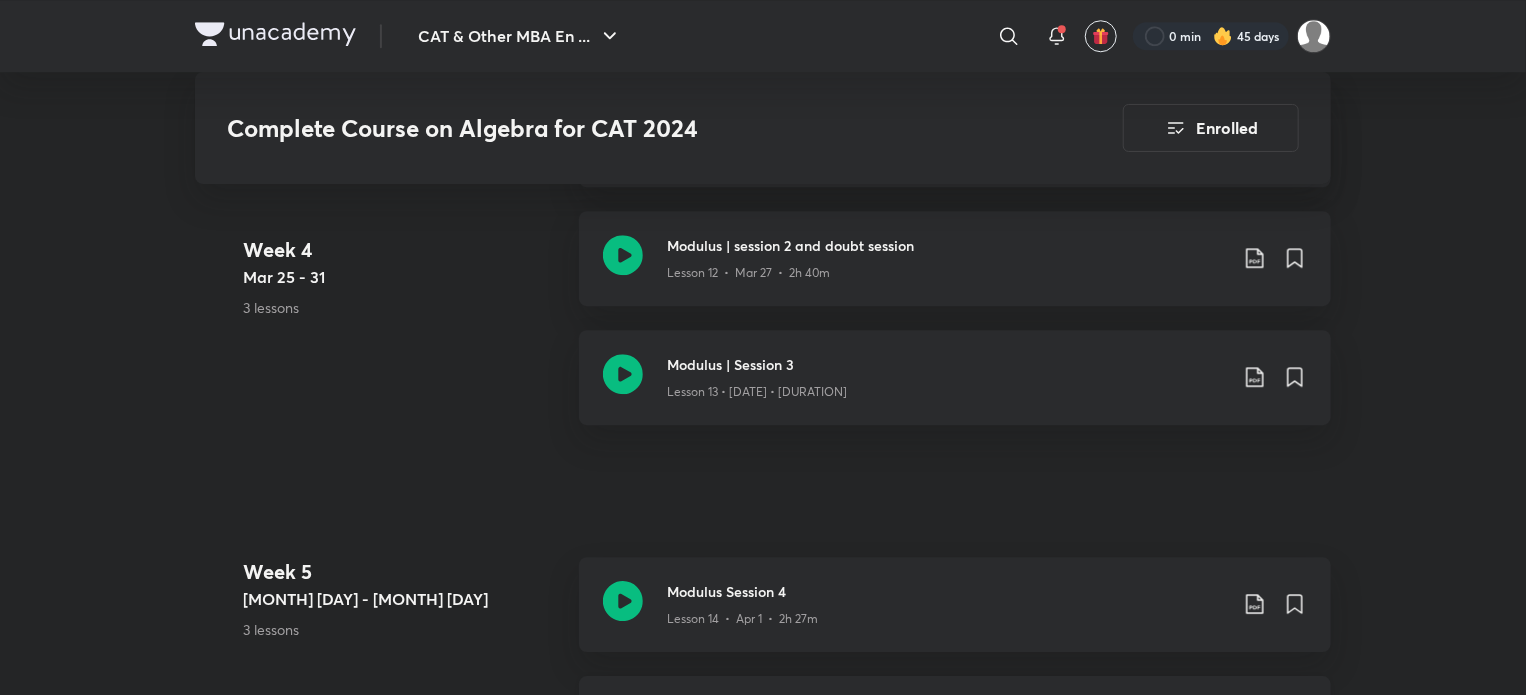 click on "Complete Course on Algebra for CAT 2024 Enrolled CAT & Other MBA Entrance Tests Plus Syllabus Quantitative Aptitude Hinglish Complete Course on Algebra for CAT 2024 Raman Tiwari In the comprehensive course, Raman Tiwari will cover all the concepts of Algebra . This course will be beneficial for candidates appearing in CAT 2024 exams. The course will be covered in Hinglish and notes will...  Read more Updates About Enrolled Learn everyday from planner Choose a preferred time & watch these classes right from your planner Add to Planner Demo classes   Watch free classes by the educators of this batch   4K Hinglish Quantitative Aptitude Cat 25 | Preparation Related doubts Raman Tiwari 28th Feb • 1h 30m Resume Lesson 19 from 0:05mins Graph - Part II Lesson 19  •  Apr 12  •  2h 28m  Week 1 Mar 4 - 10 3 lessons Basics of Algebra | Lets understand the syllabus of Algebra Lesson 1  •  Mar 4  •  2h 24m  Logarithm | Session 1 Lesson 2  •  Mar 6  •  2h 17m  Logarithm | Session 2 May" at bounding box center [763, 1234] 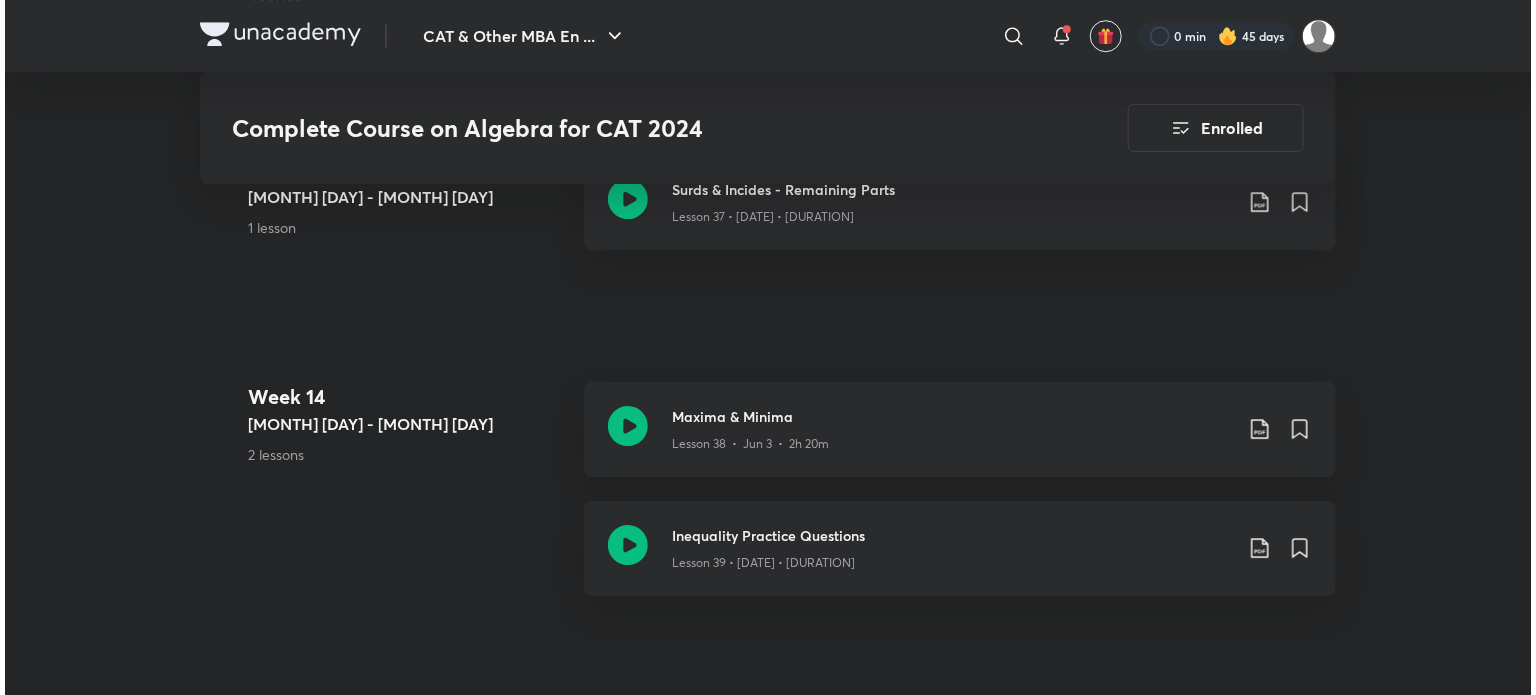 scroll, scrollTop: 6916, scrollLeft: 0, axis: vertical 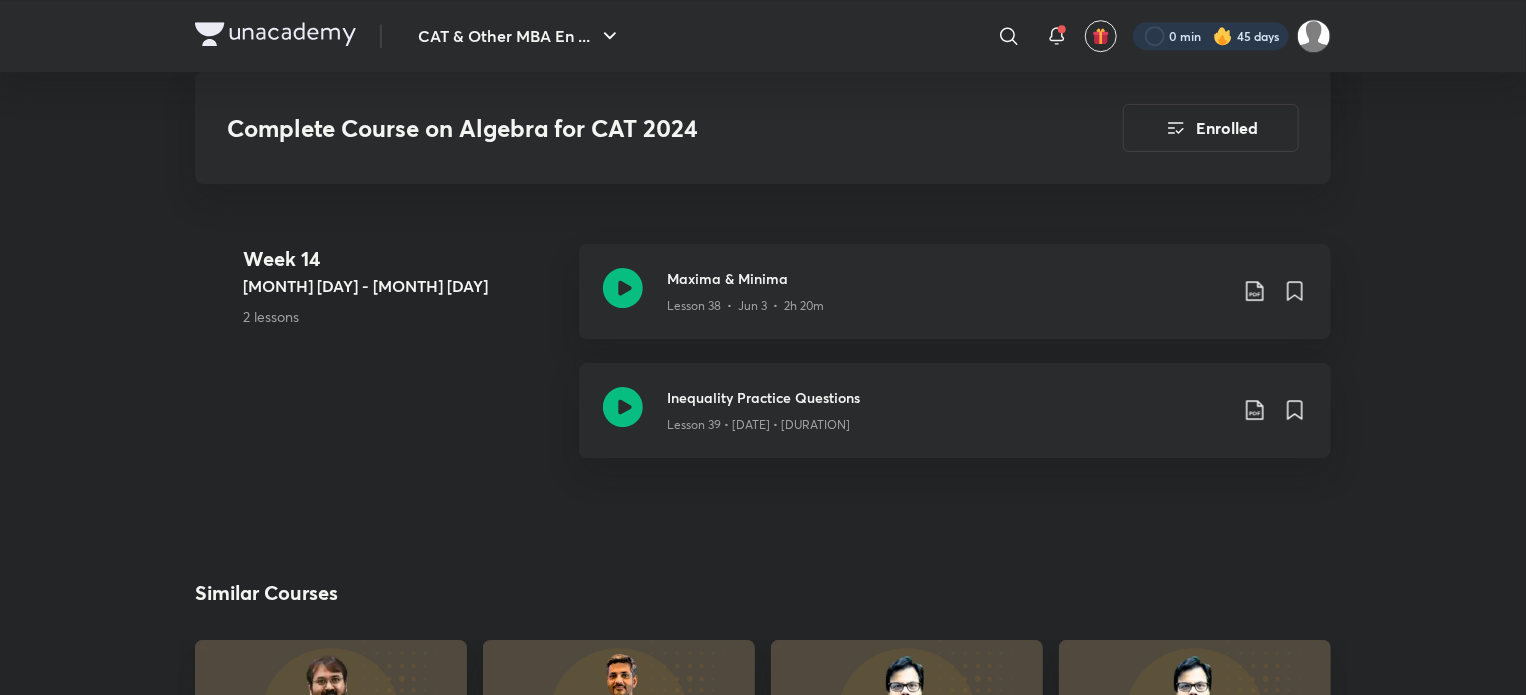 click at bounding box center [1211, 36] 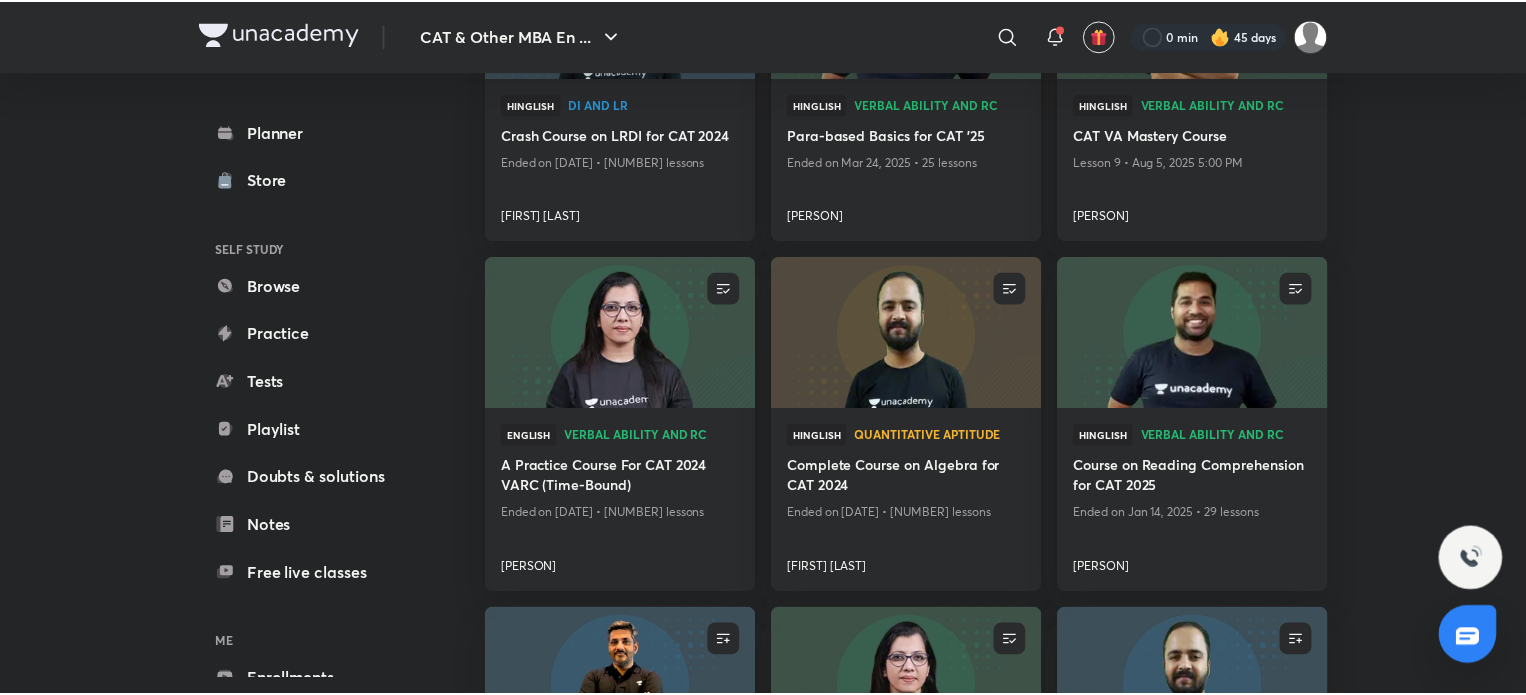 scroll, scrollTop: 0, scrollLeft: 0, axis: both 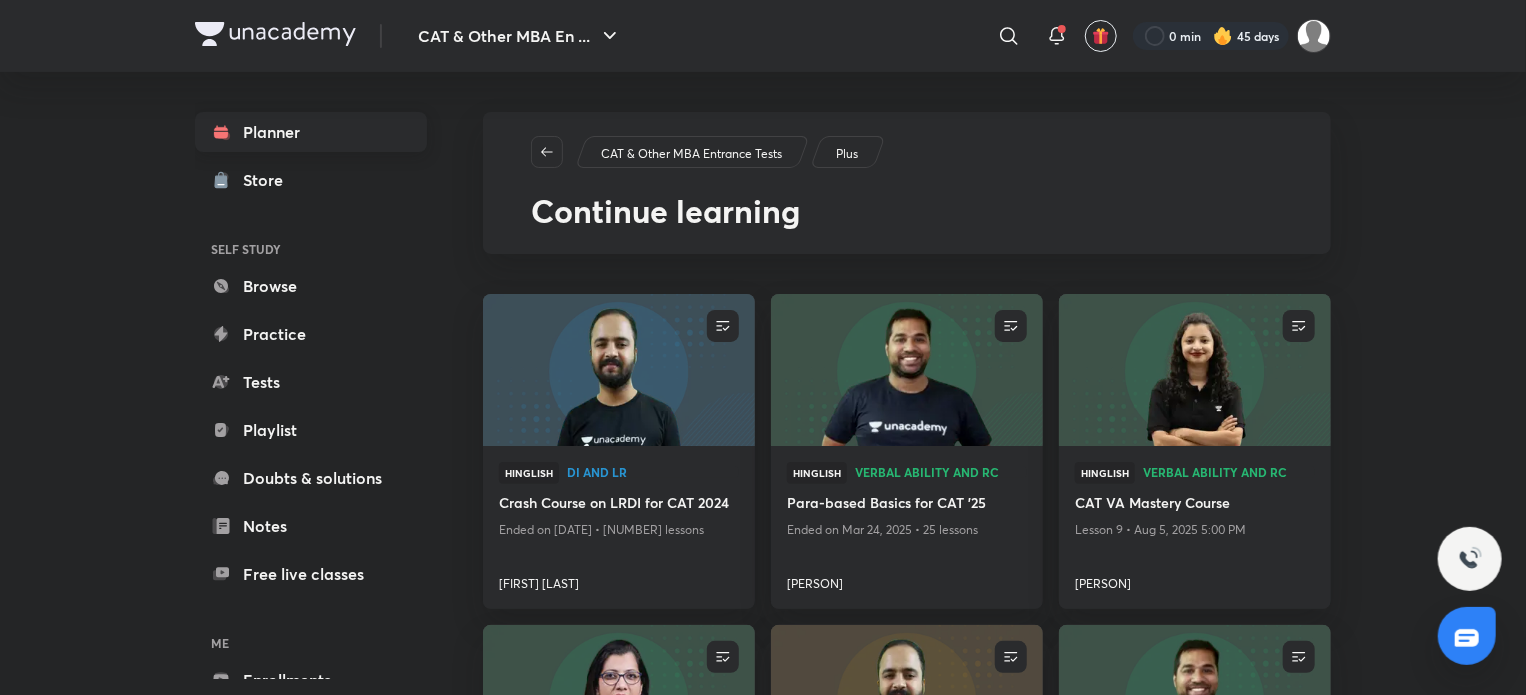 click on "Planner" at bounding box center (311, 132) 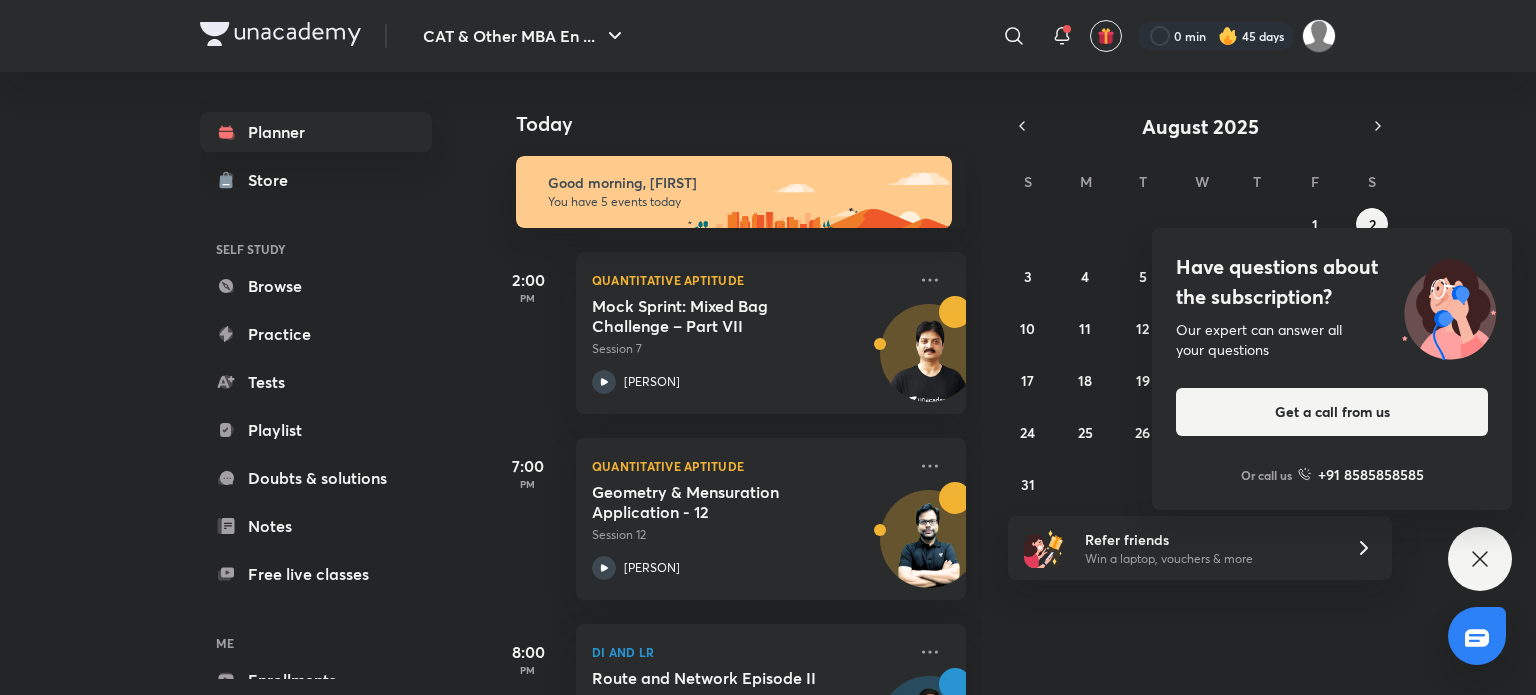 click 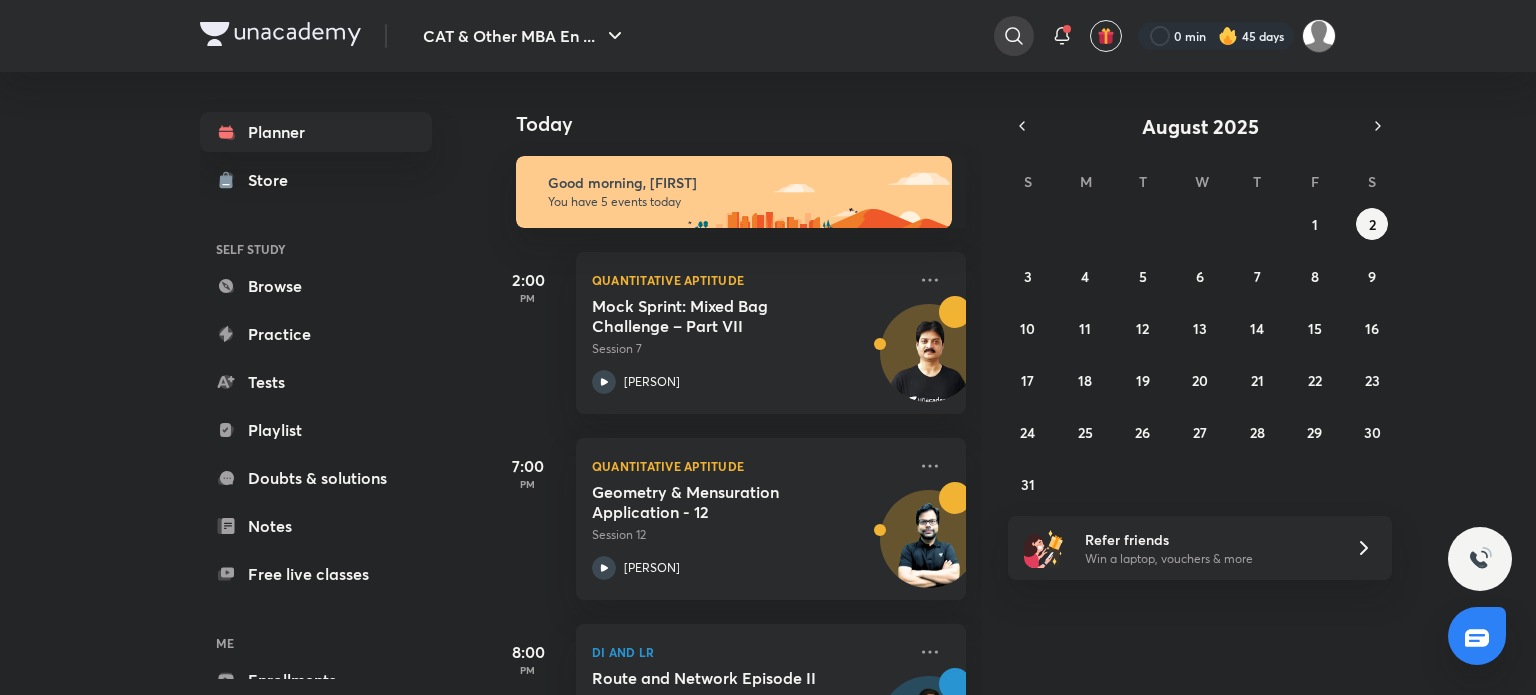 click 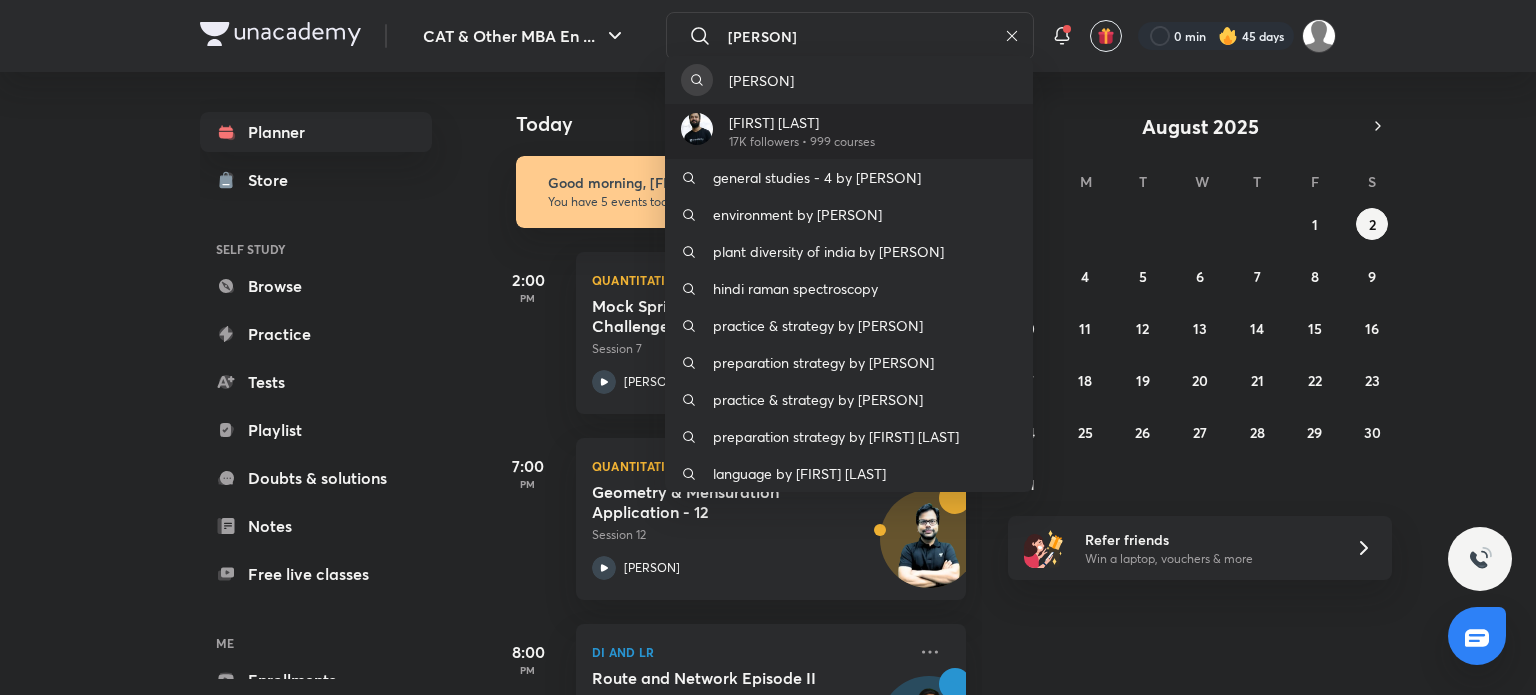 type on "raman" 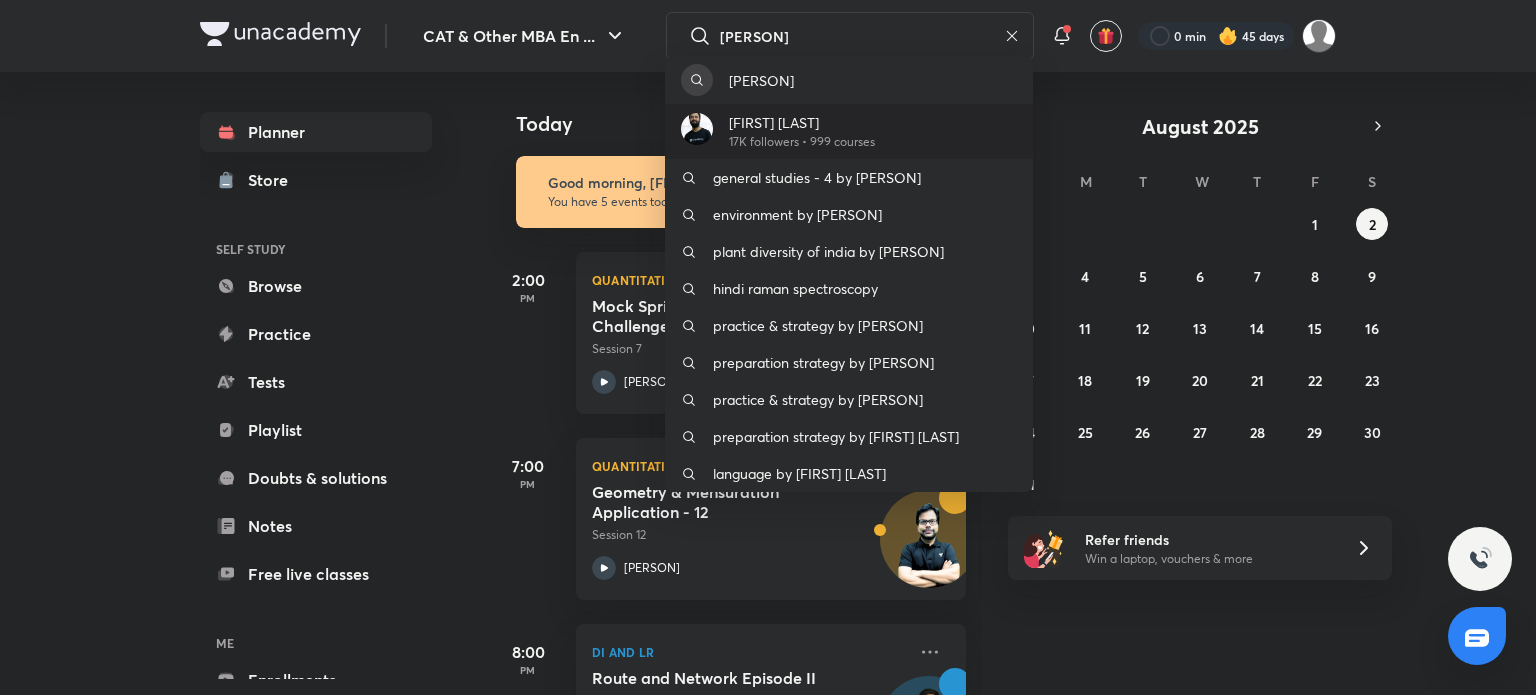 click on "[FIRST] [LAST]" at bounding box center (802, 122) 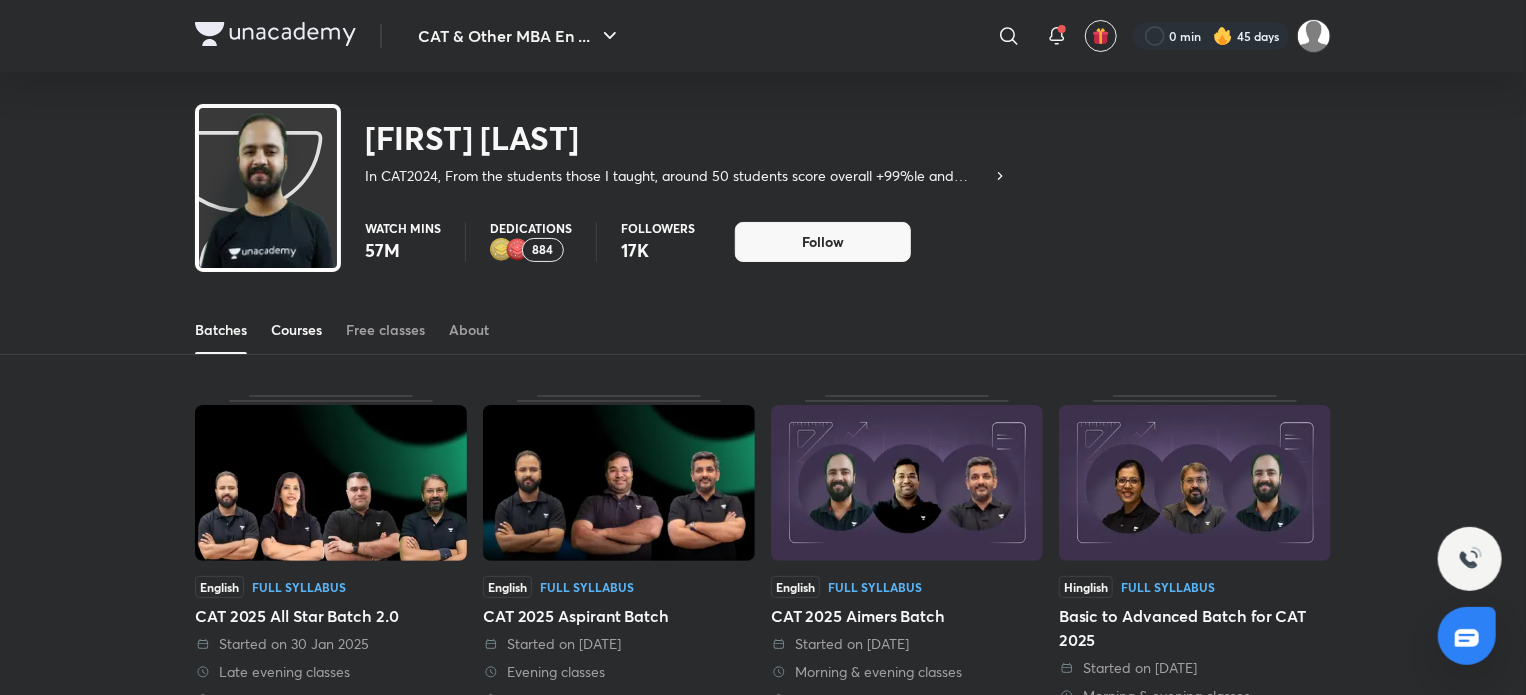 click on "Courses" at bounding box center (296, 330) 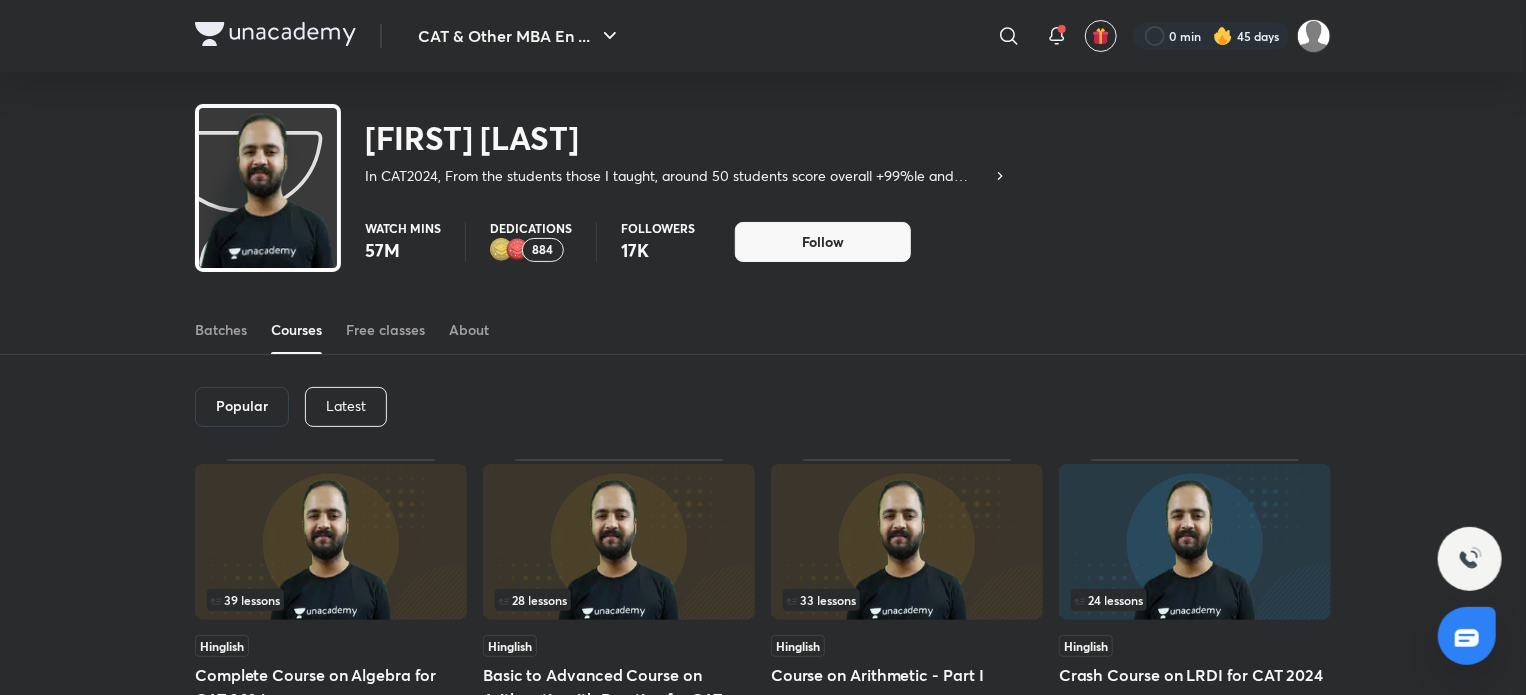 click on "Latest" at bounding box center [346, 406] 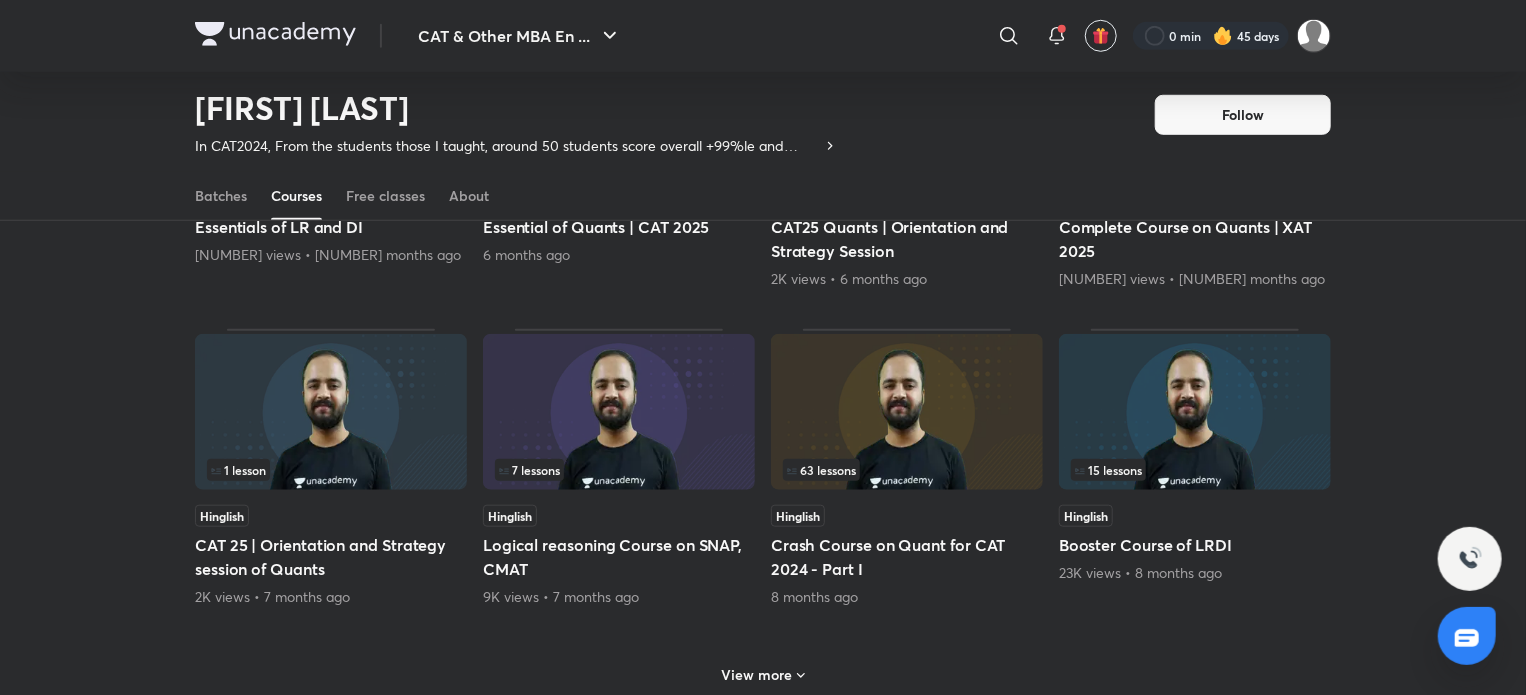 scroll, scrollTop: 713, scrollLeft: 0, axis: vertical 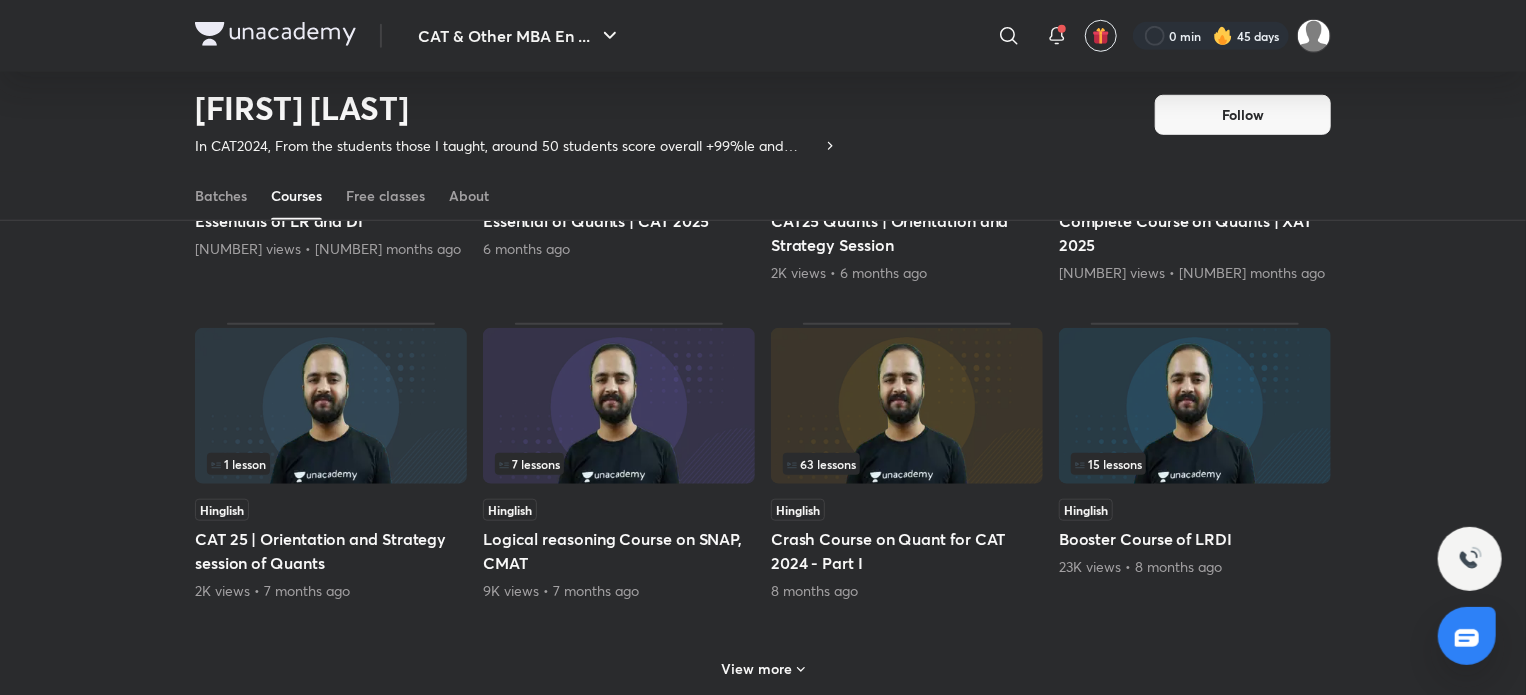 click on "View more" at bounding box center [757, 669] 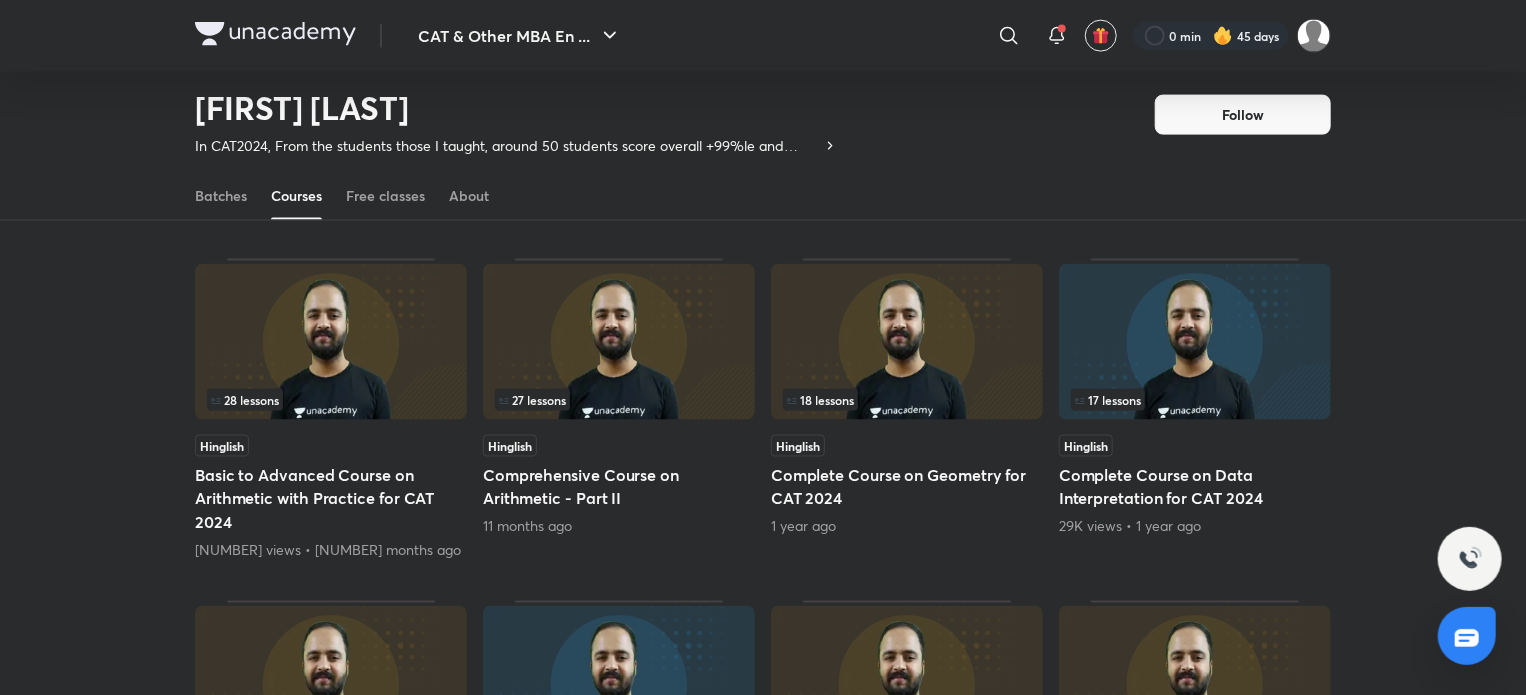 scroll, scrollTop: 1415, scrollLeft: 0, axis: vertical 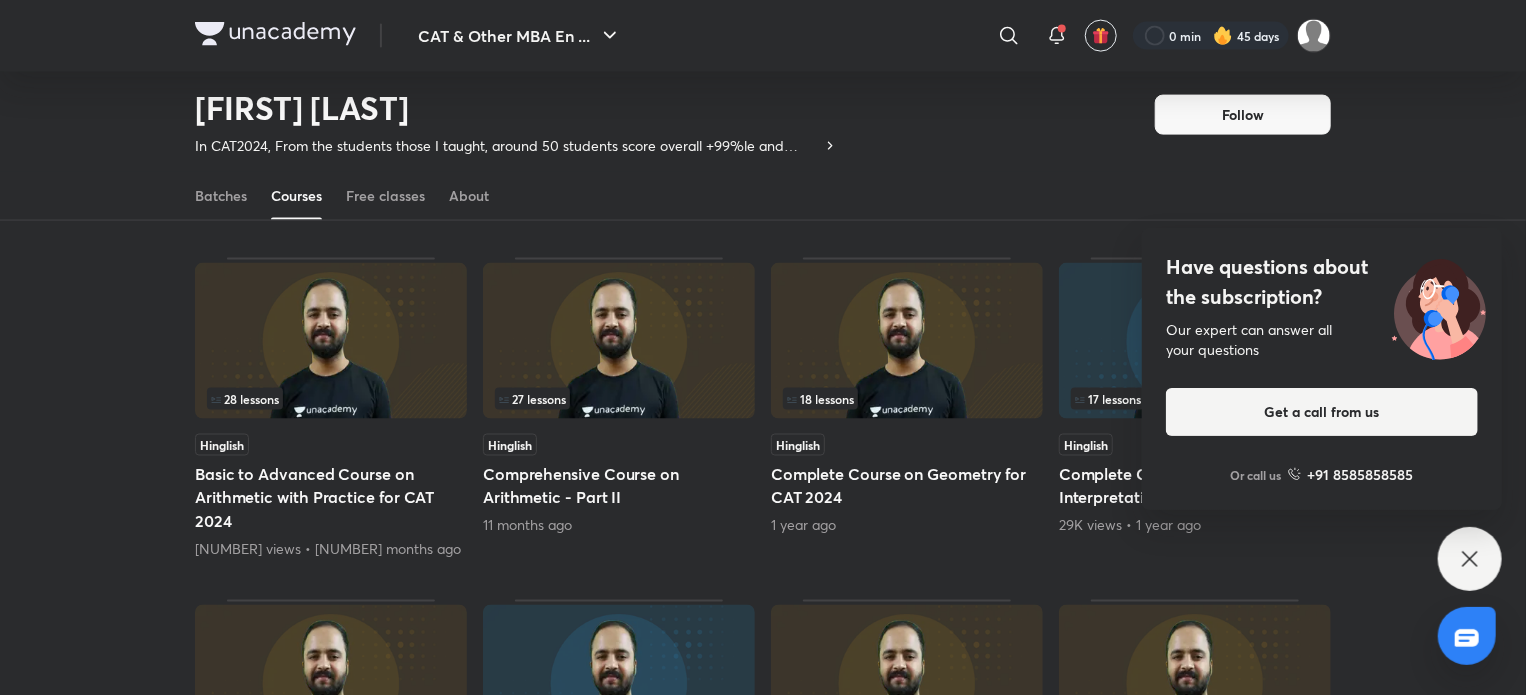 click at bounding box center (619, 341) 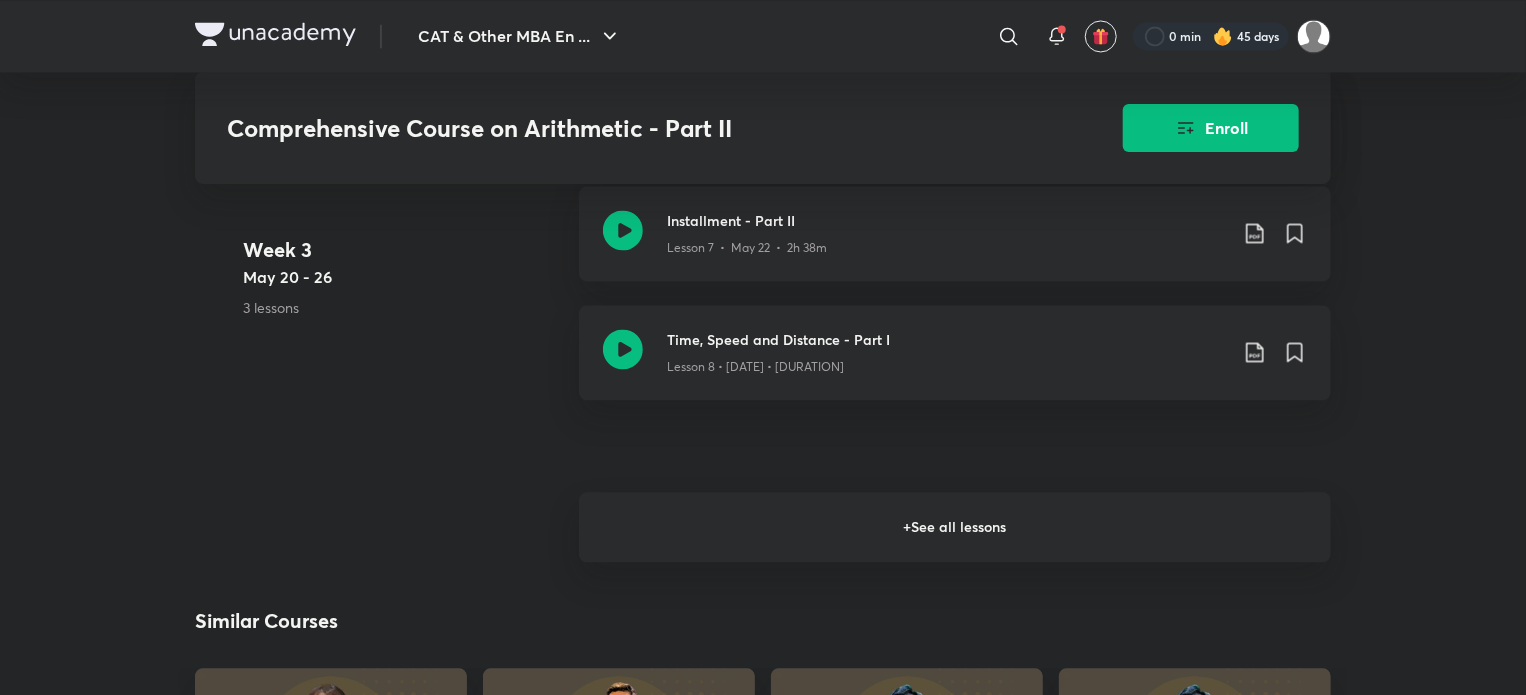 scroll, scrollTop: 2002, scrollLeft: 0, axis: vertical 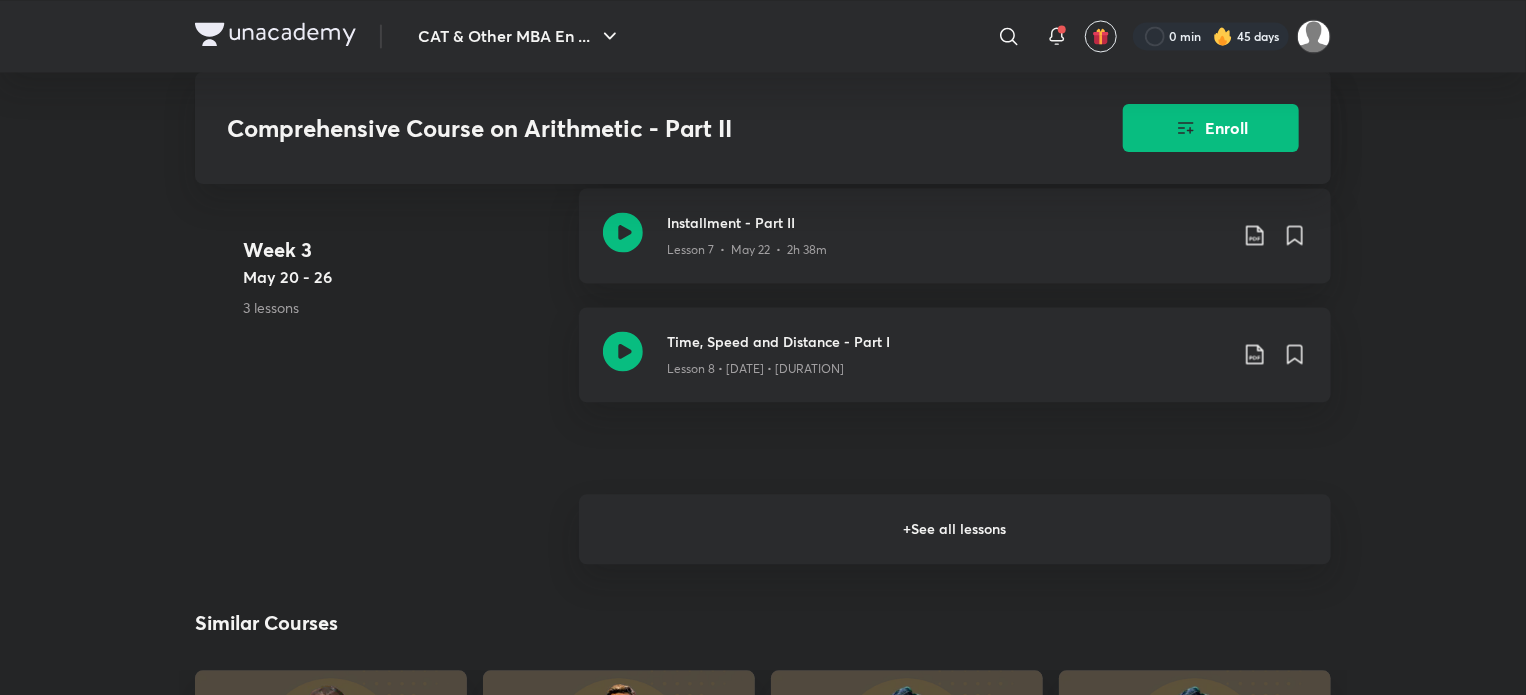 click on "+  See all lessons" at bounding box center [955, 529] 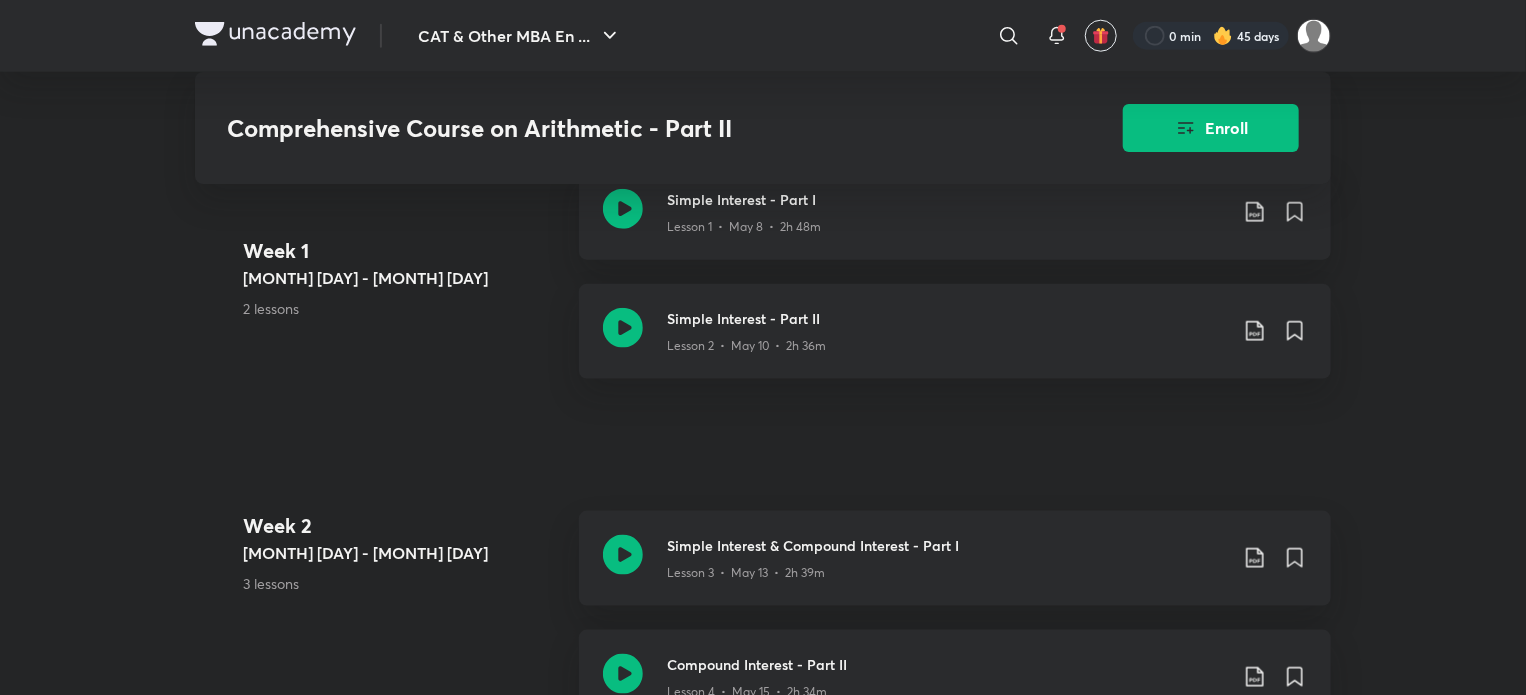 scroll, scrollTop: 928, scrollLeft: 0, axis: vertical 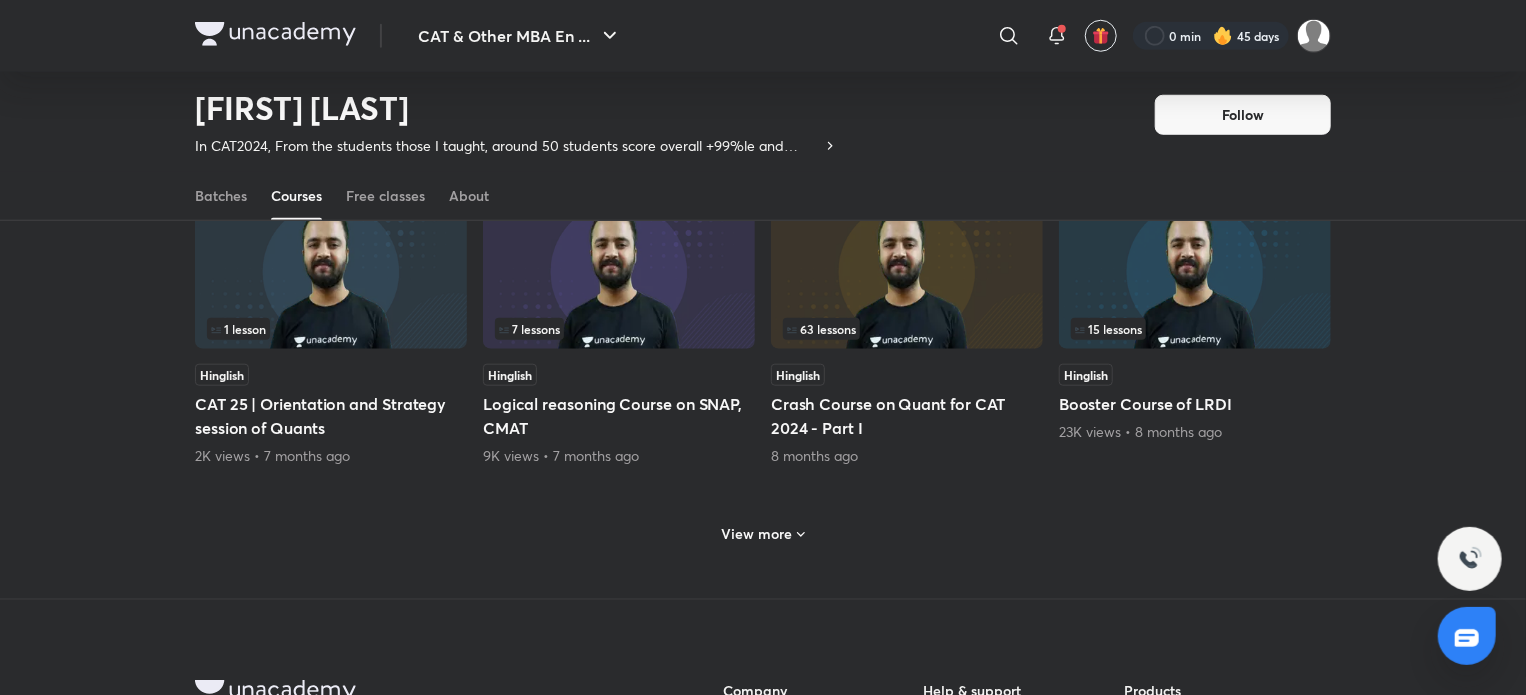 click on "View more" at bounding box center [757, 534] 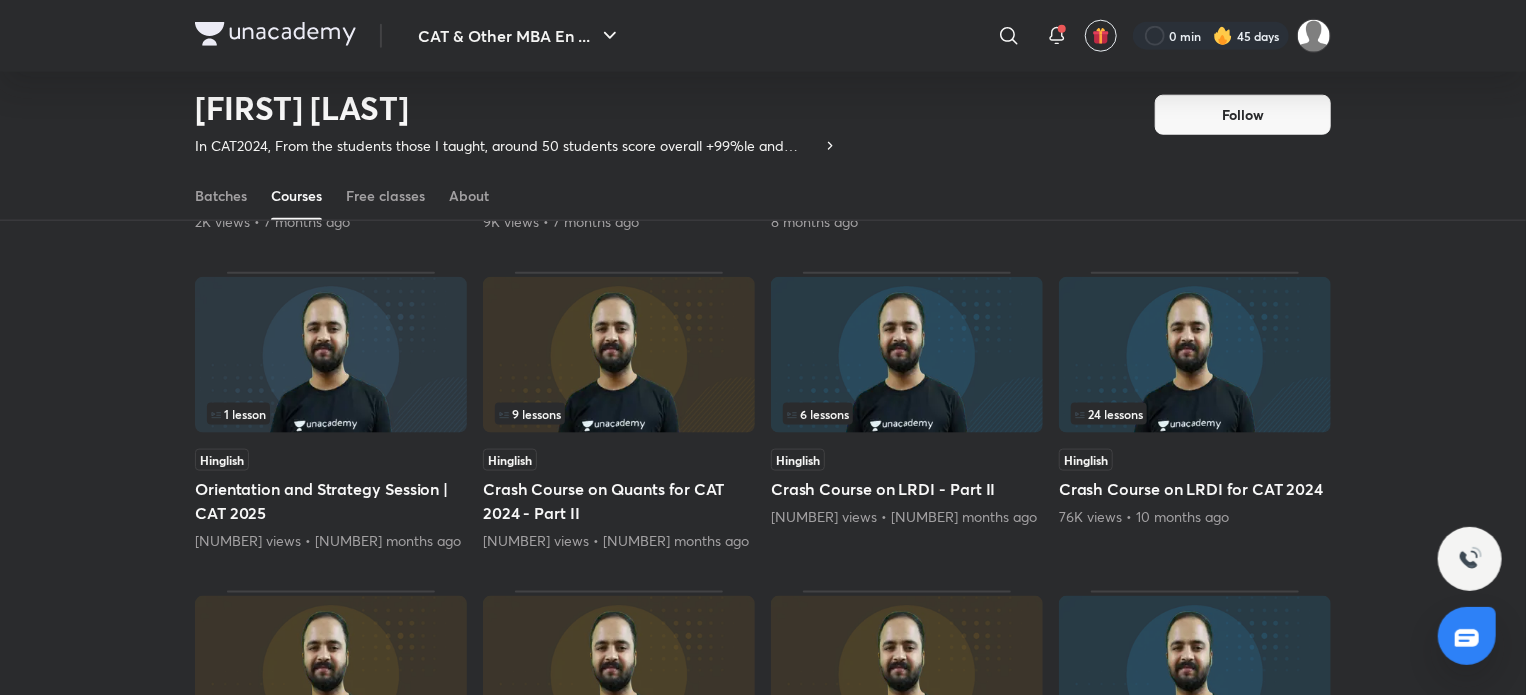 scroll, scrollTop: 1086, scrollLeft: 0, axis: vertical 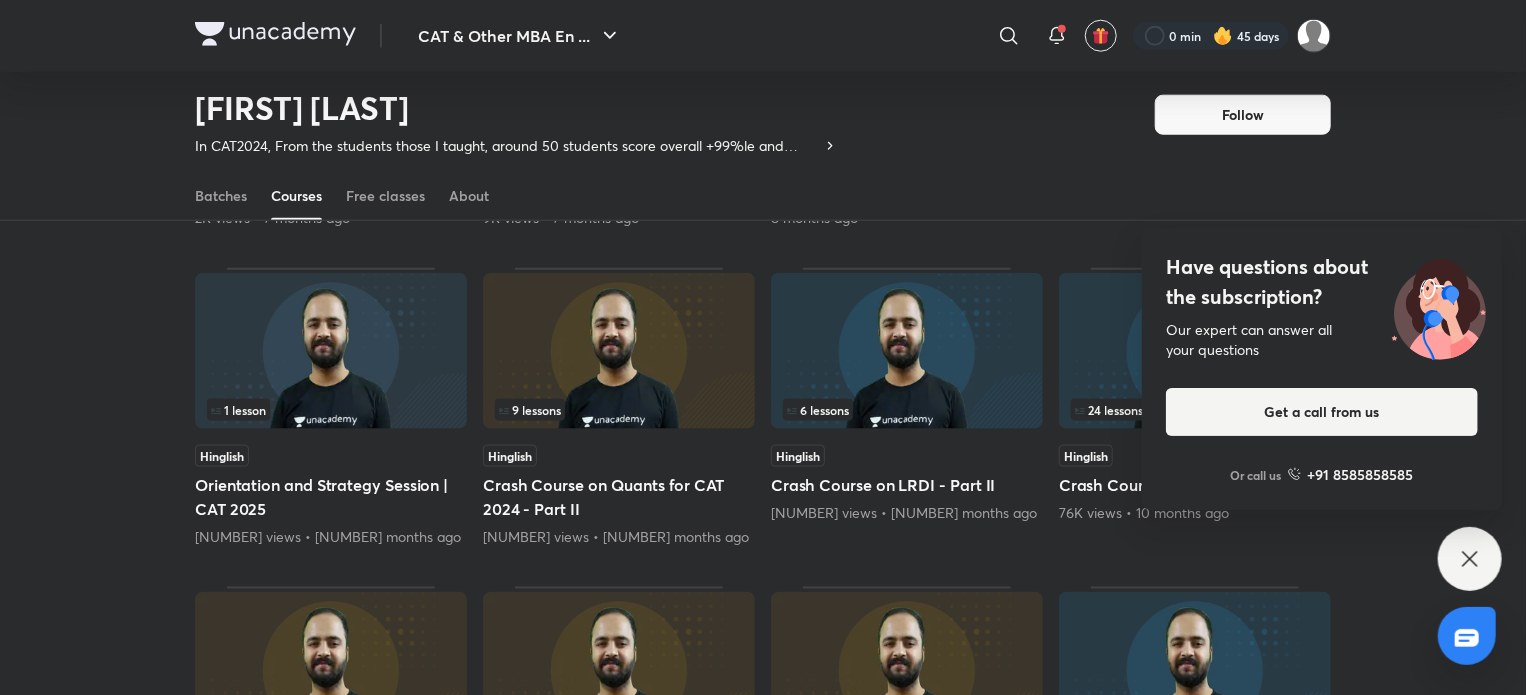 click on "Have questions about the subscription? Our expert can answer all your questions Get a call from us Or call us +91 8585858585" at bounding box center (1470, 559) 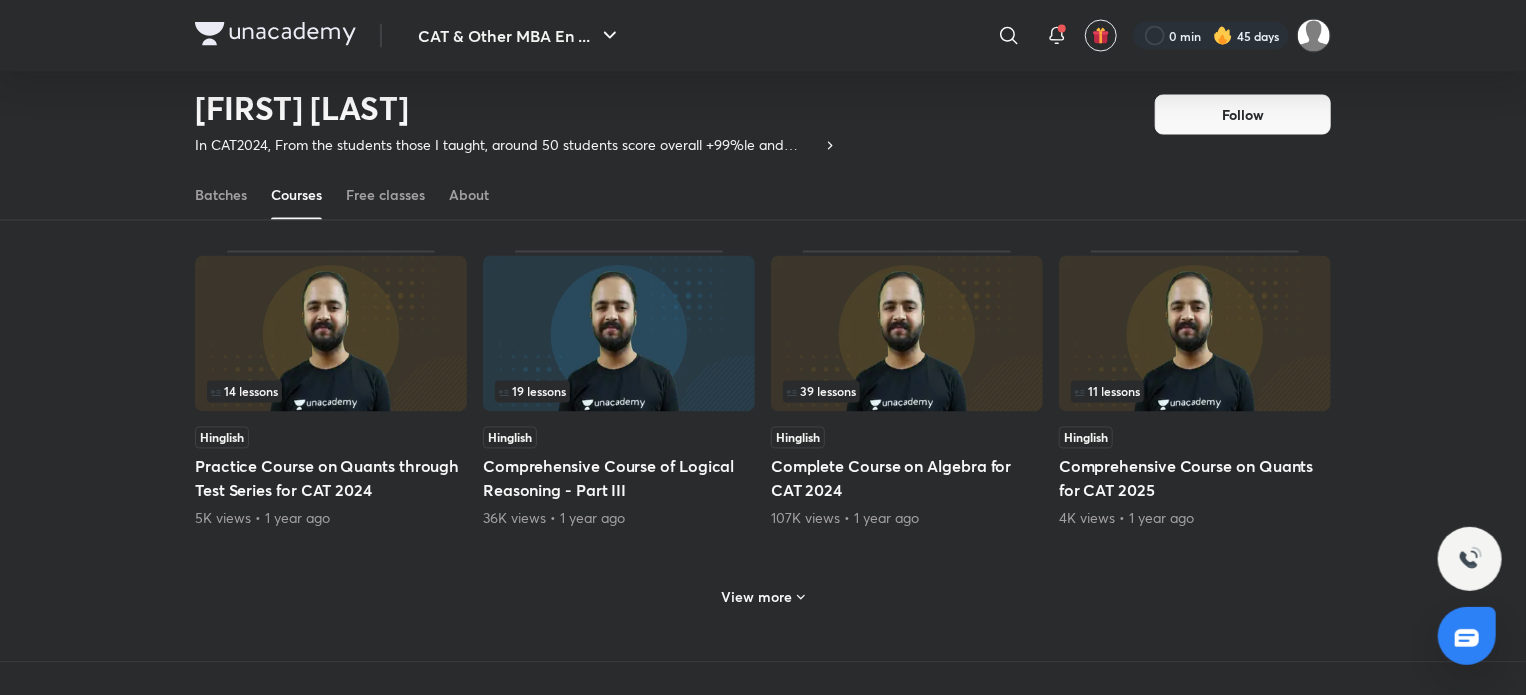 scroll, scrollTop: 1766, scrollLeft: 0, axis: vertical 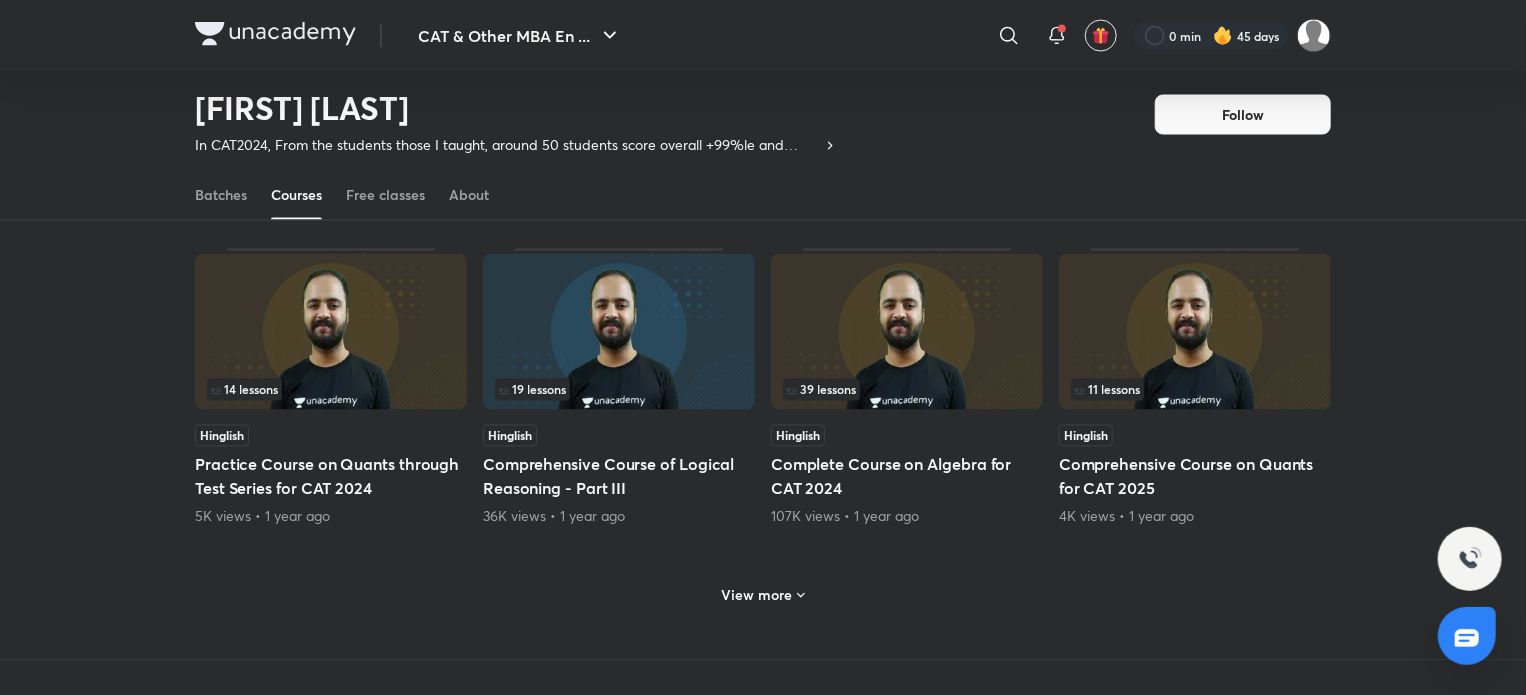 click 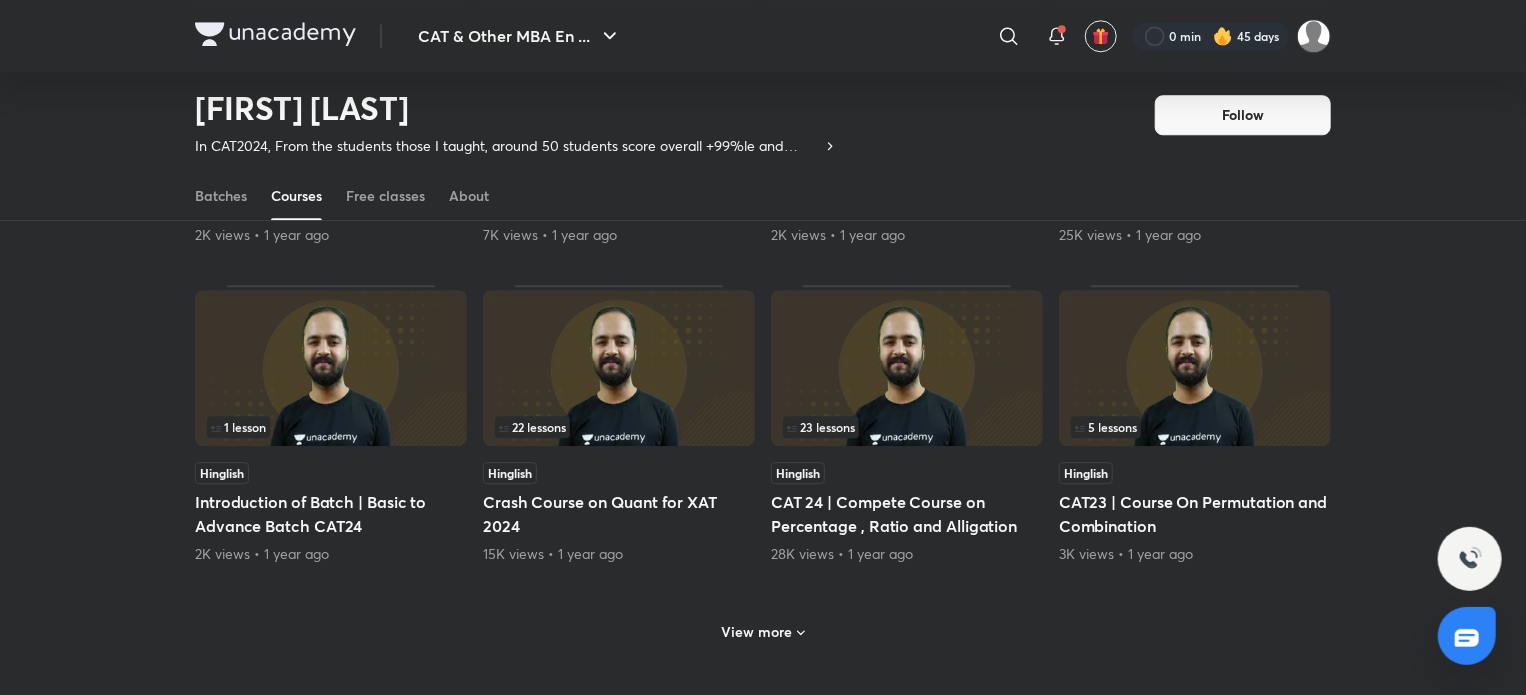 scroll, scrollTop: 2662, scrollLeft: 0, axis: vertical 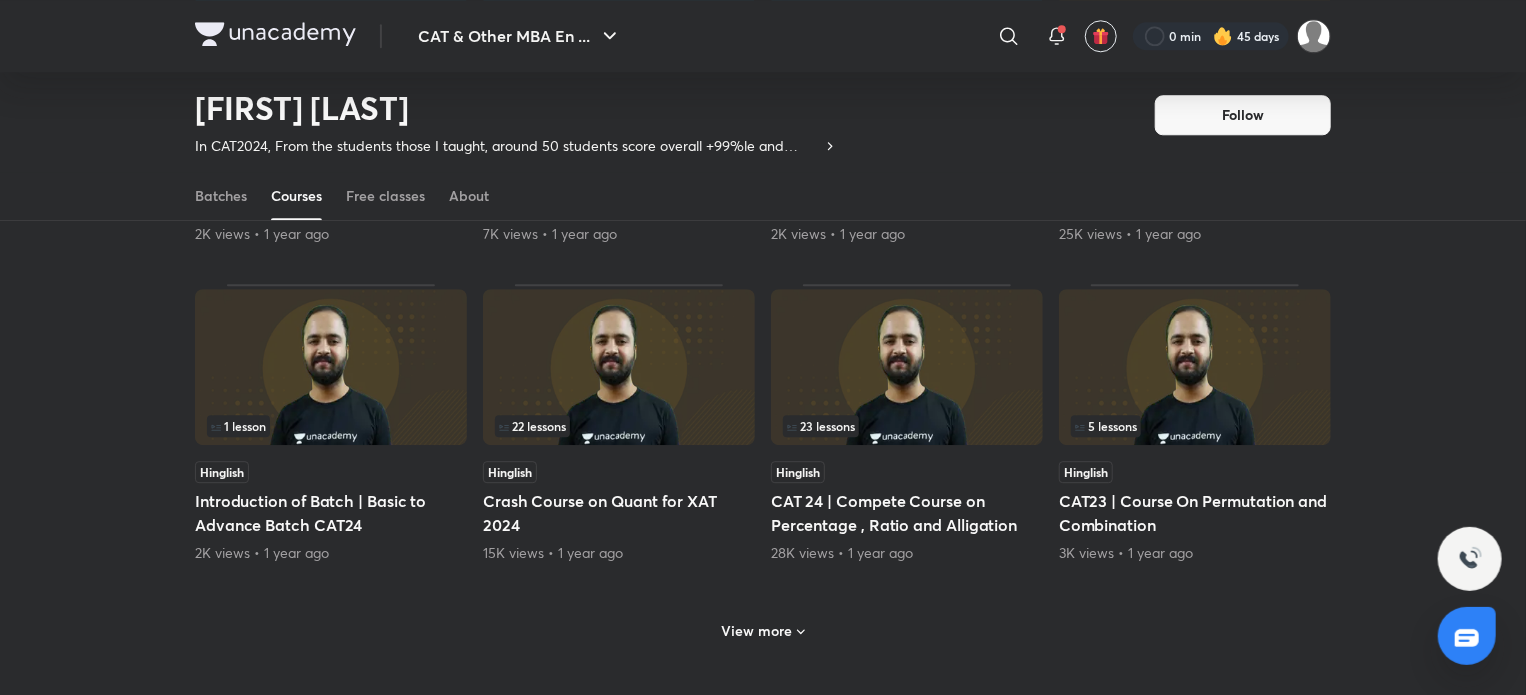 click on "View more" at bounding box center (763, 631) 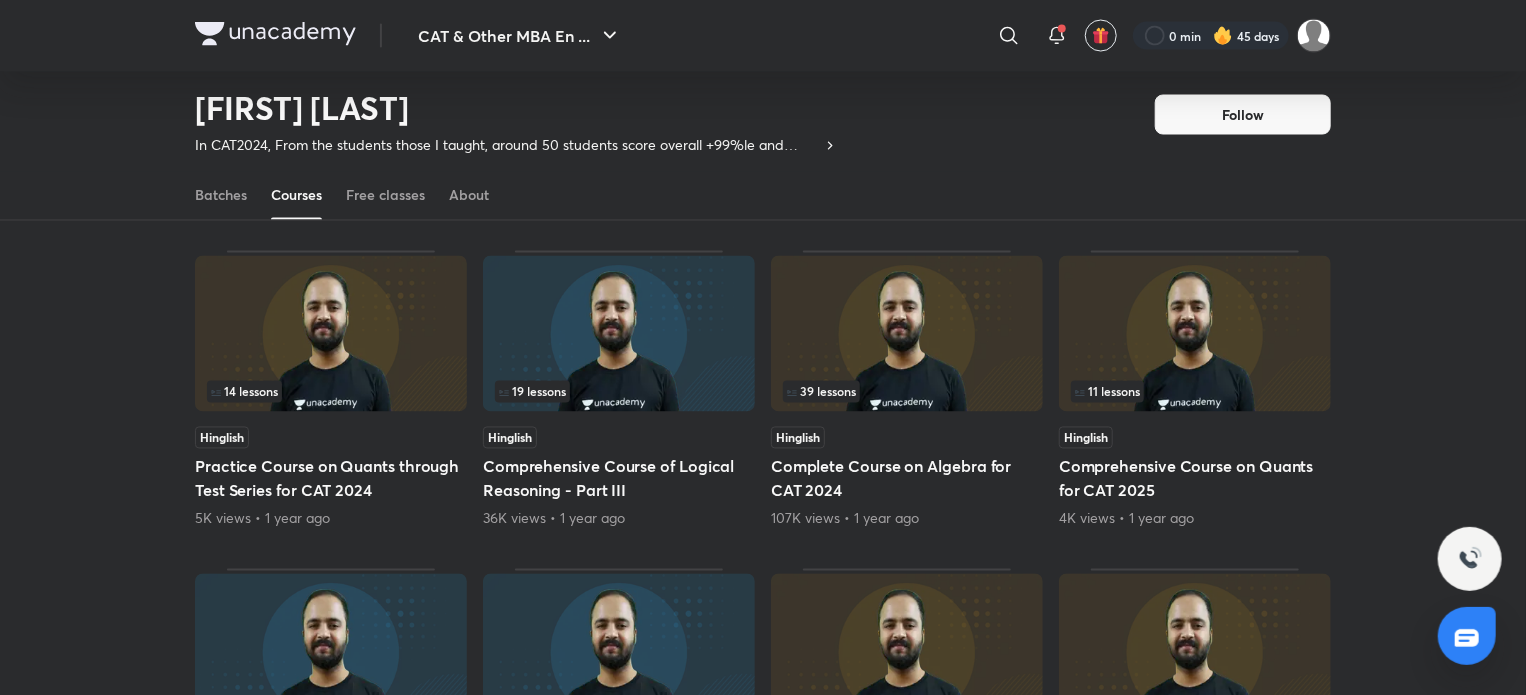 scroll, scrollTop: 1763, scrollLeft: 0, axis: vertical 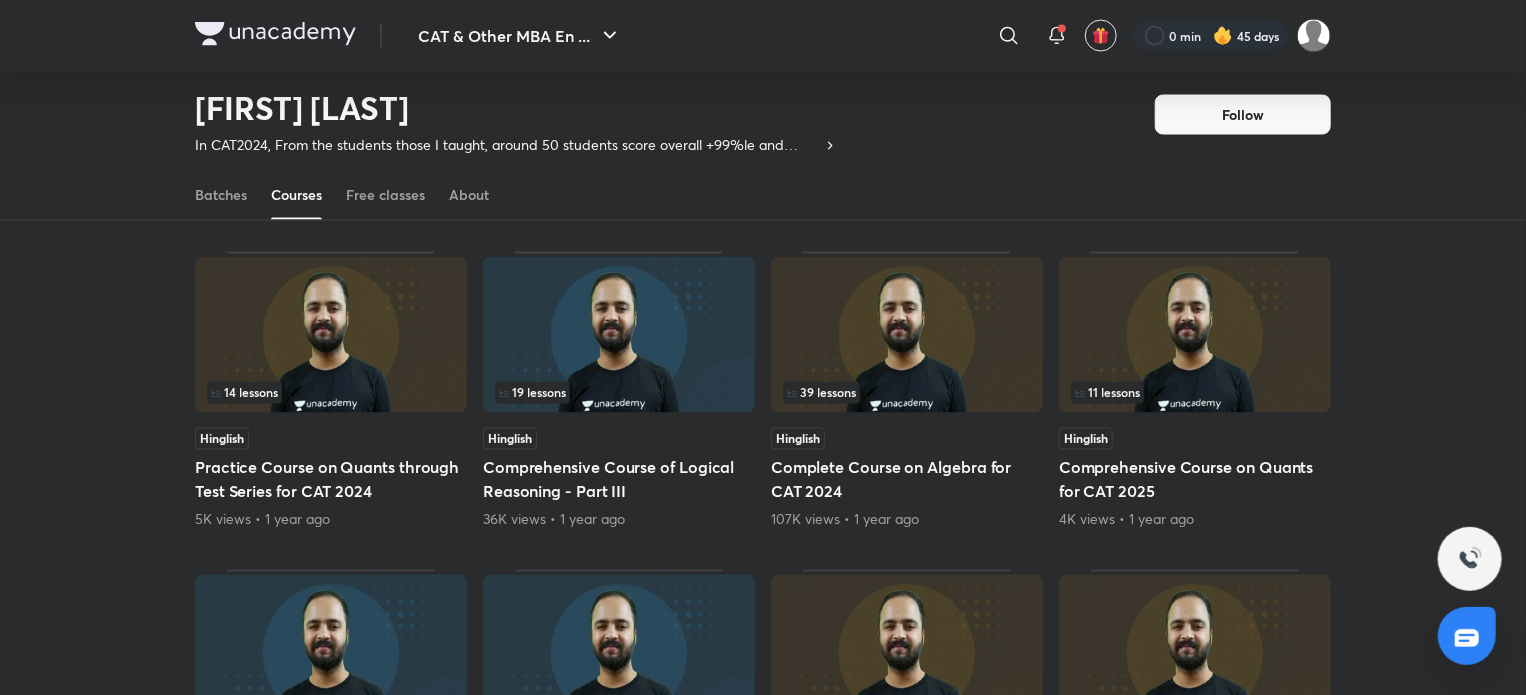 click at bounding box center (1195, 335) 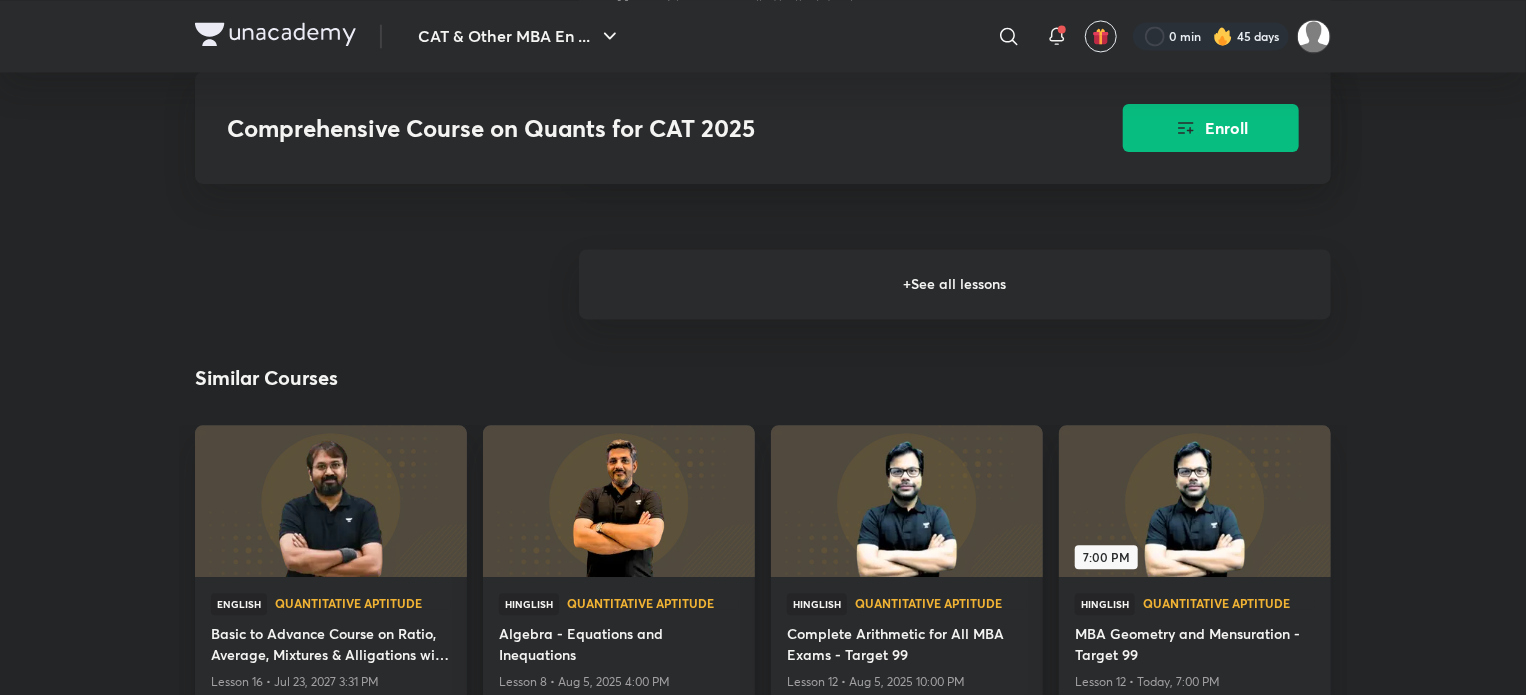 scroll, scrollTop: 2036, scrollLeft: 0, axis: vertical 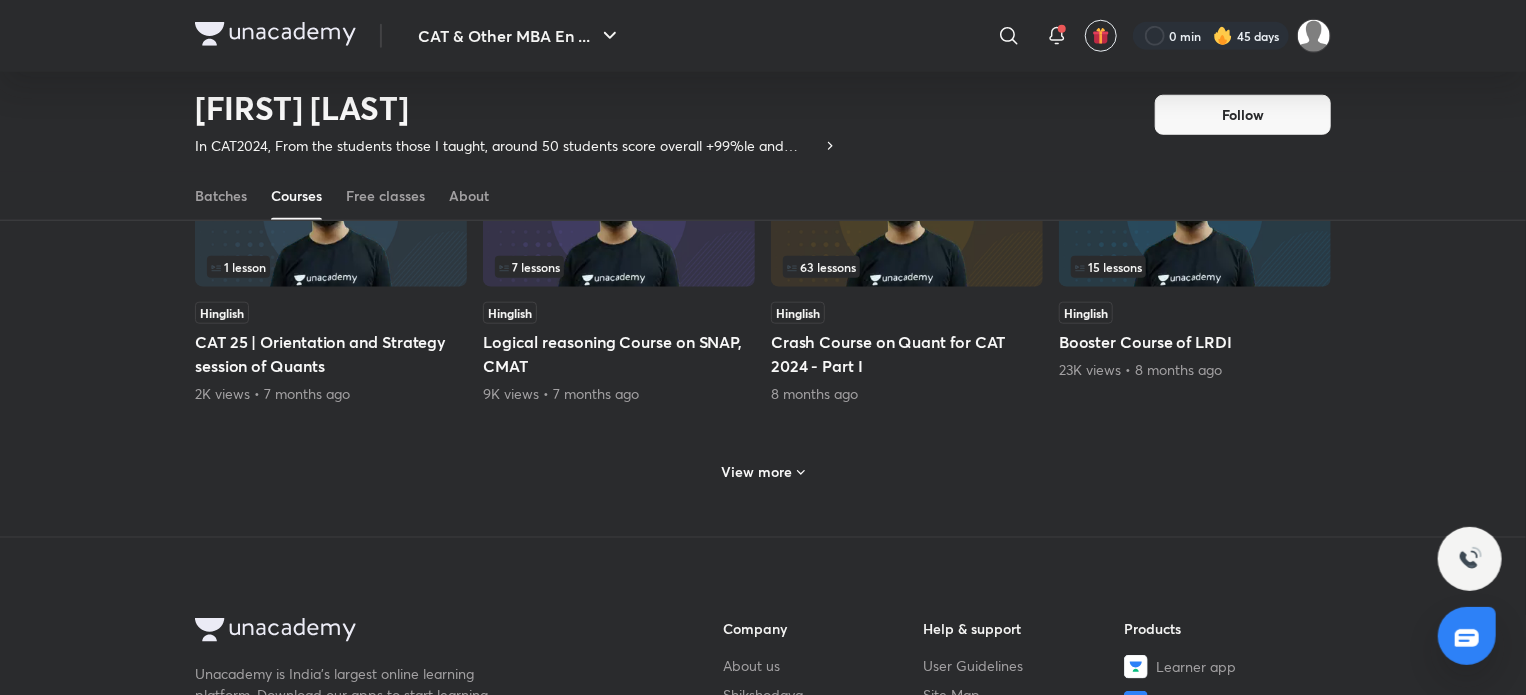 click on "View more" at bounding box center [757, 472] 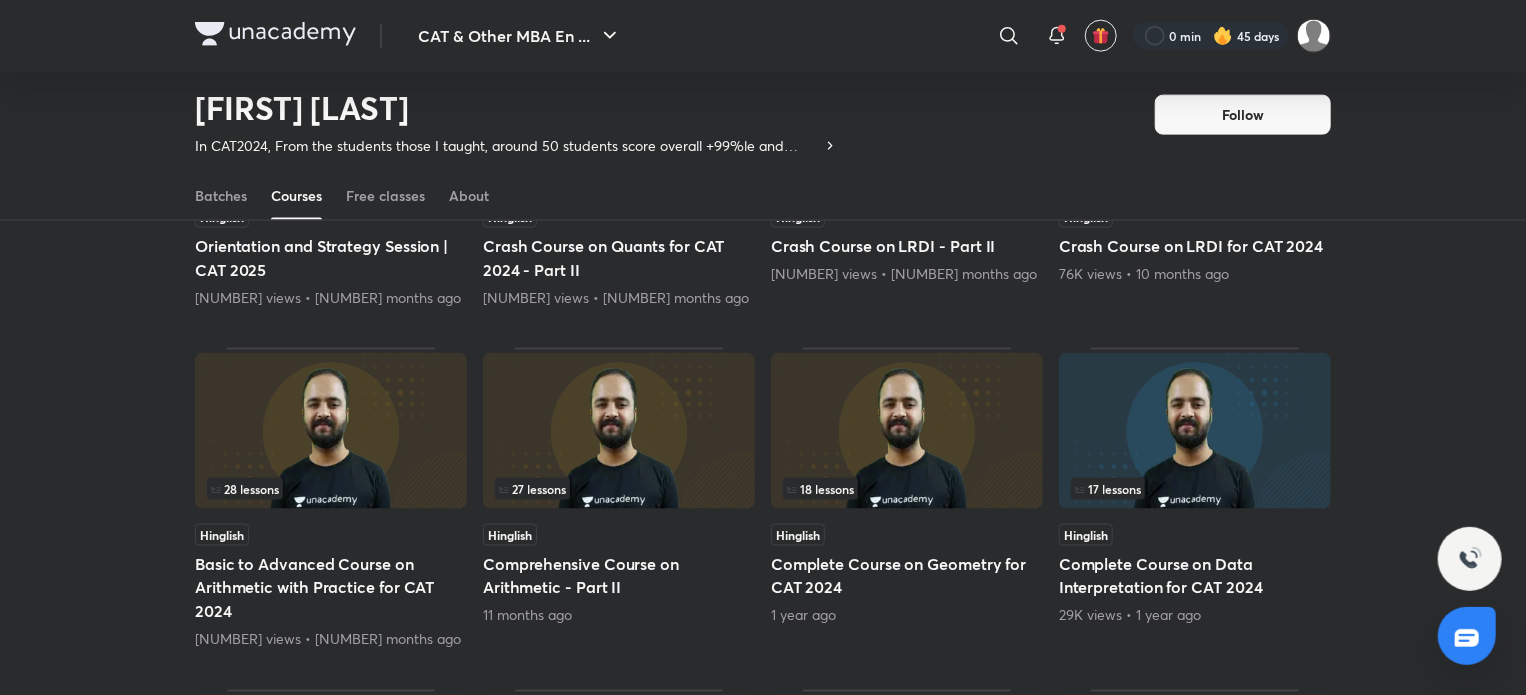 scroll, scrollTop: 1405, scrollLeft: 0, axis: vertical 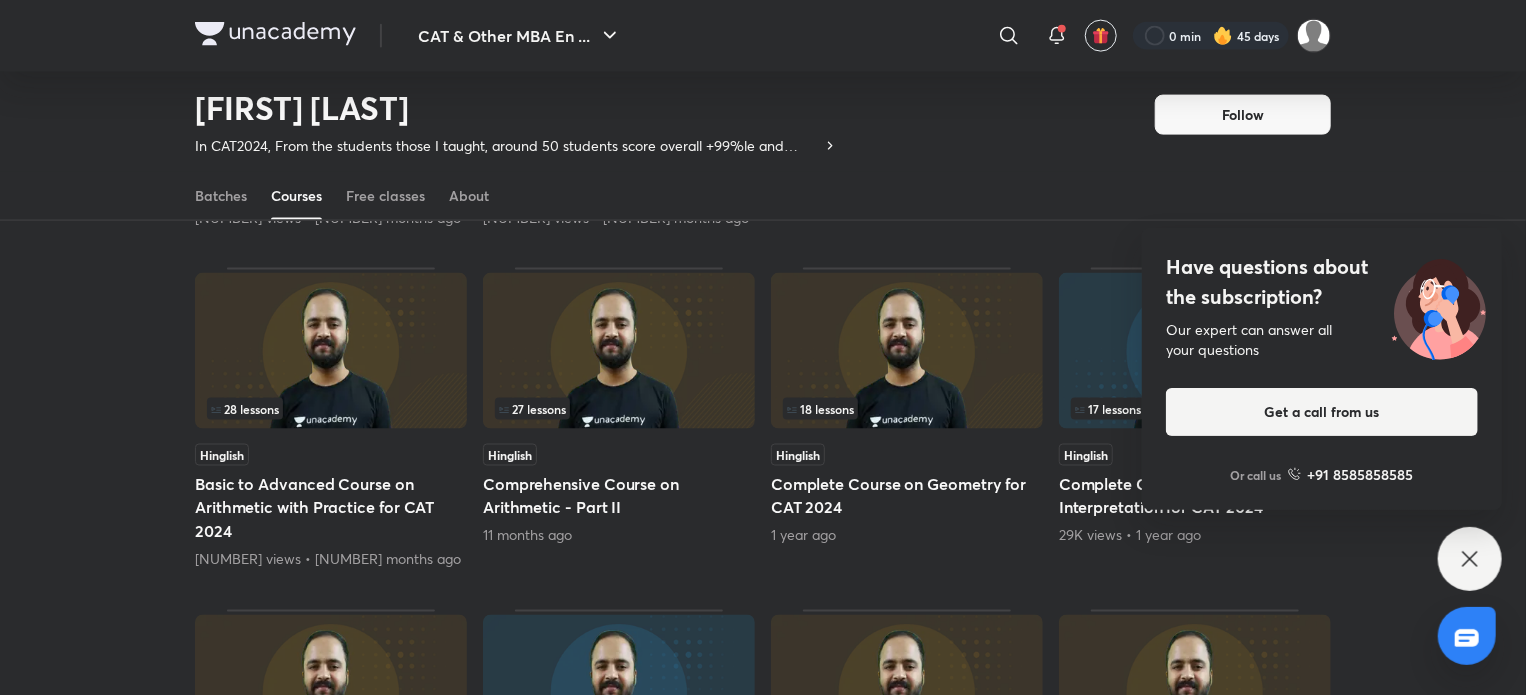 click on "Have questions about the subscription? Our expert can answer all your questions Get a call from us Or call us +91 8585858585" at bounding box center (1470, 559) 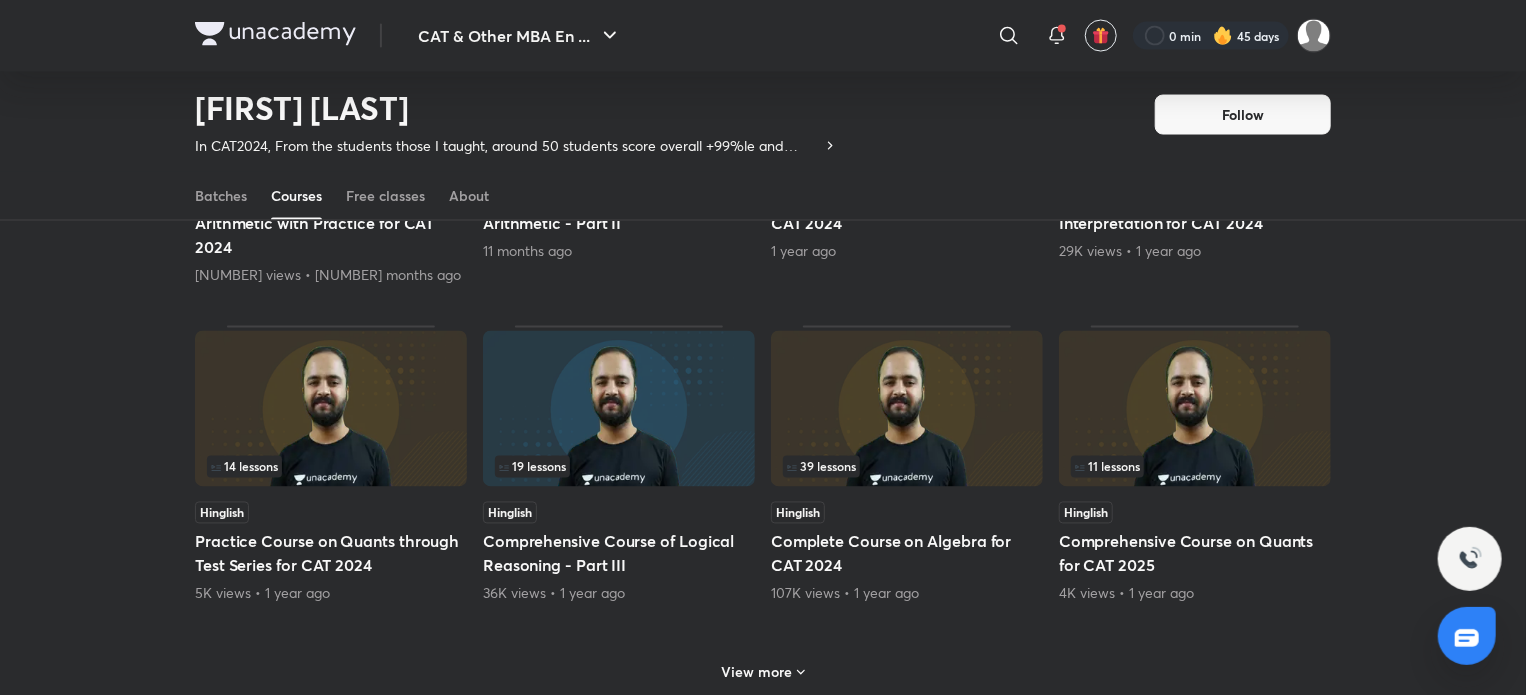 scroll, scrollTop: 1886, scrollLeft: 0, axis: vertical 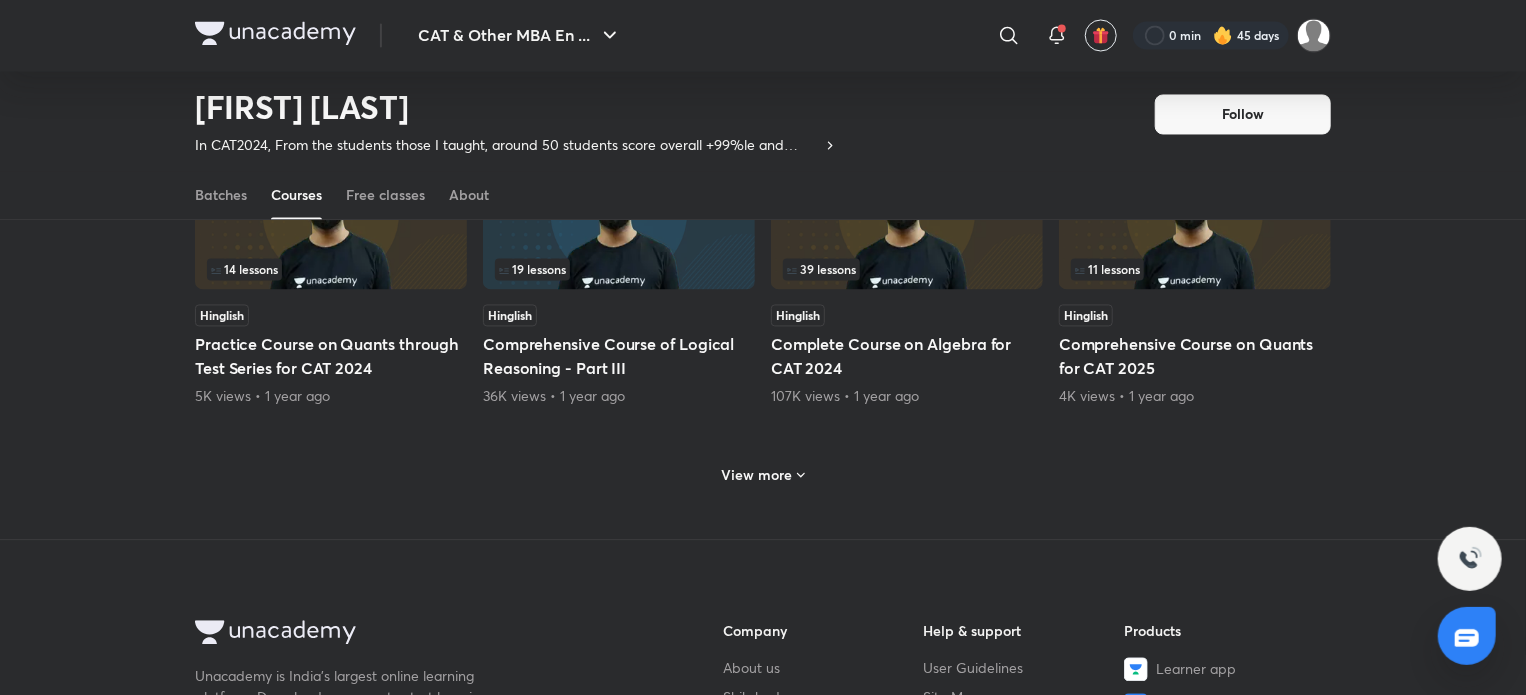 click 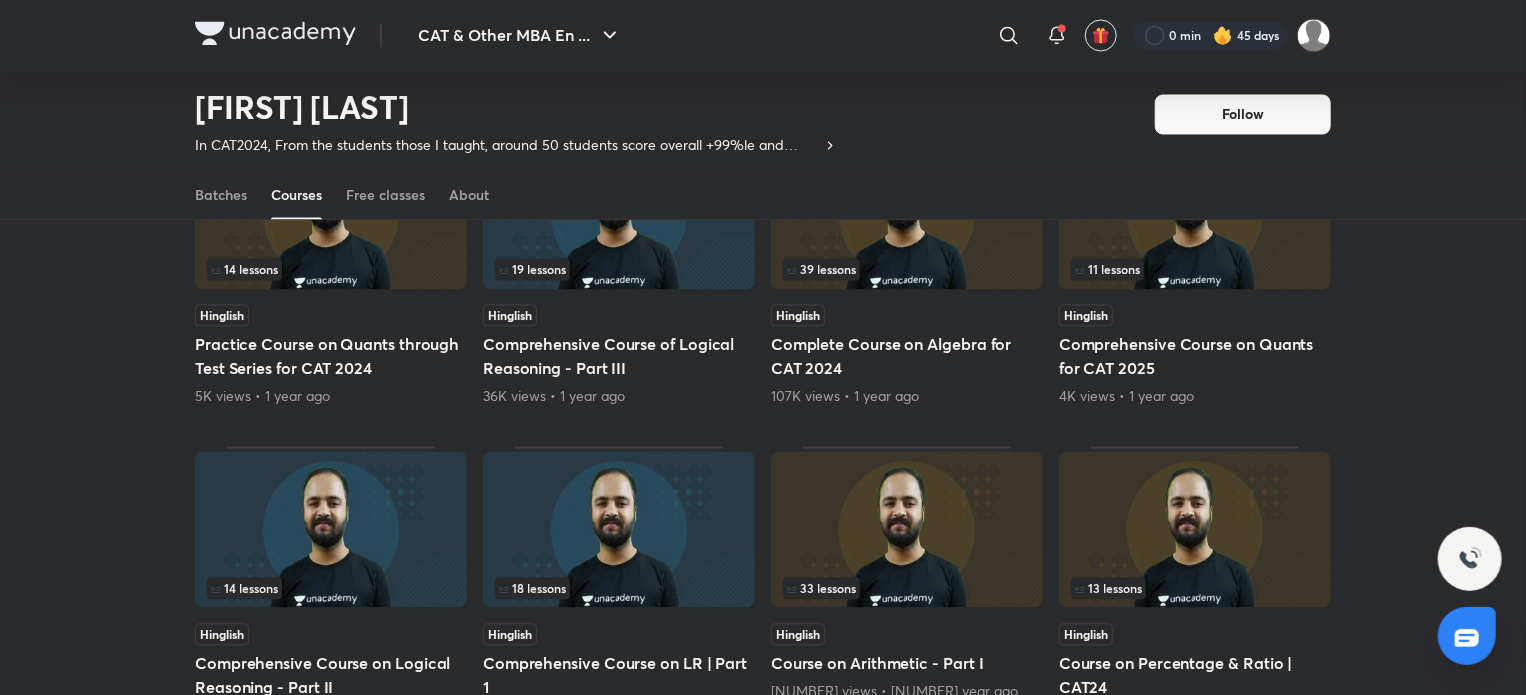 click on "14   lessons" at bounding box center (331, 270) 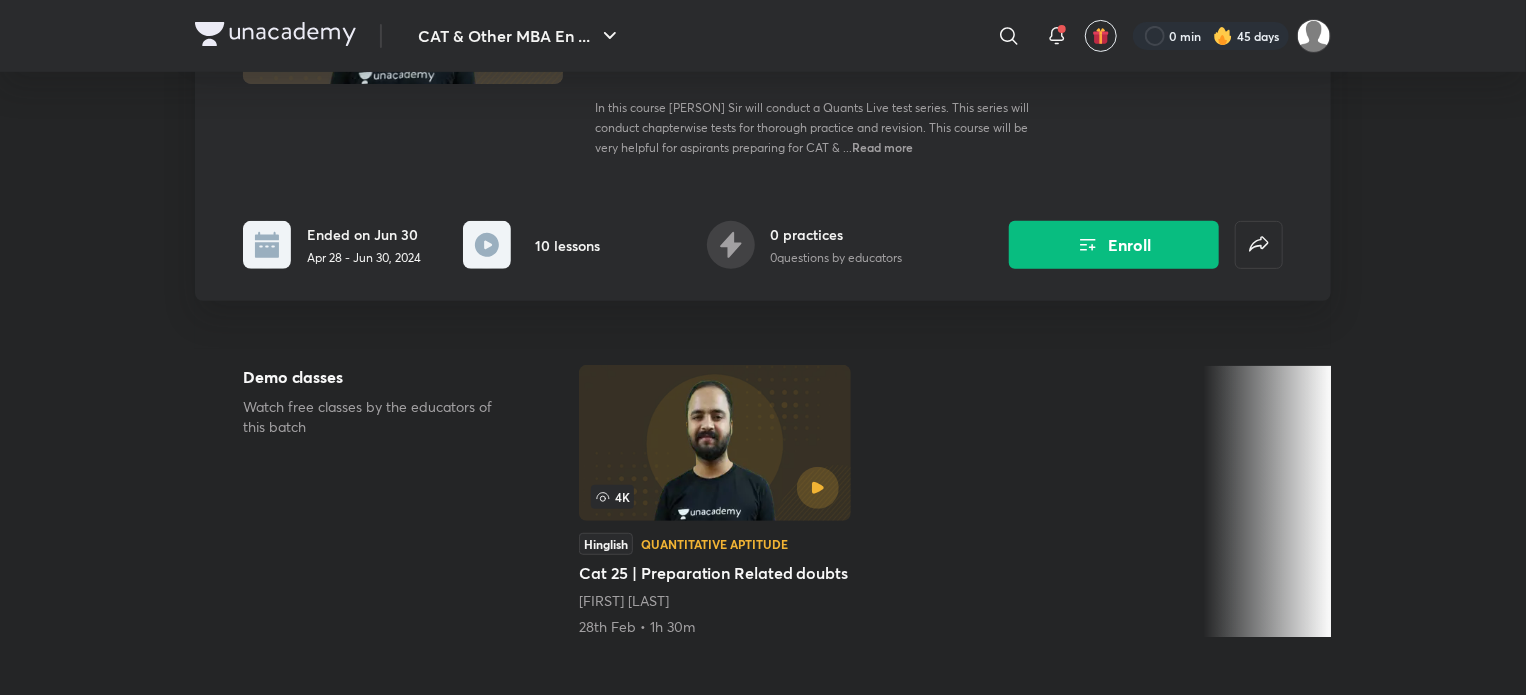 scroll, scrollTop: 311, scrollLeft: 0, axis: vertical 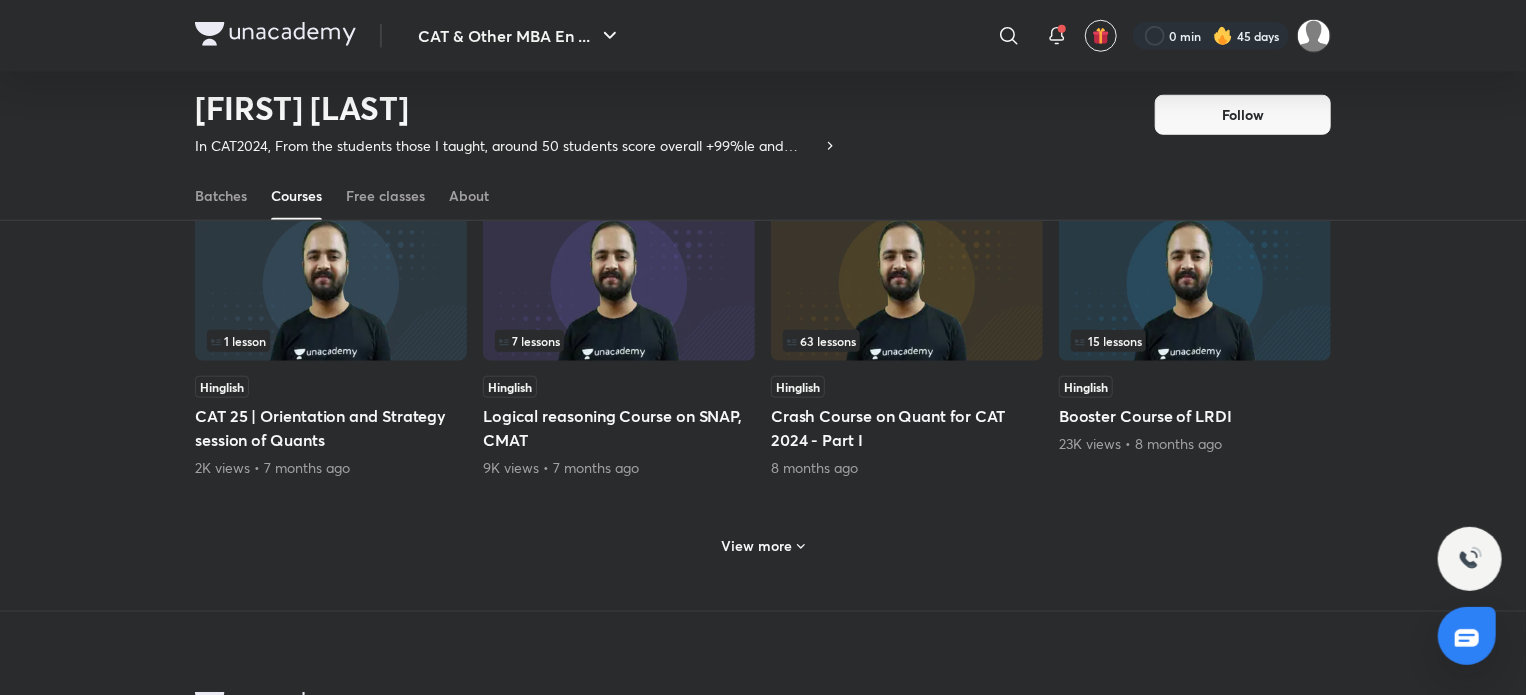 click on "View more" at bounding box center [757, 546] 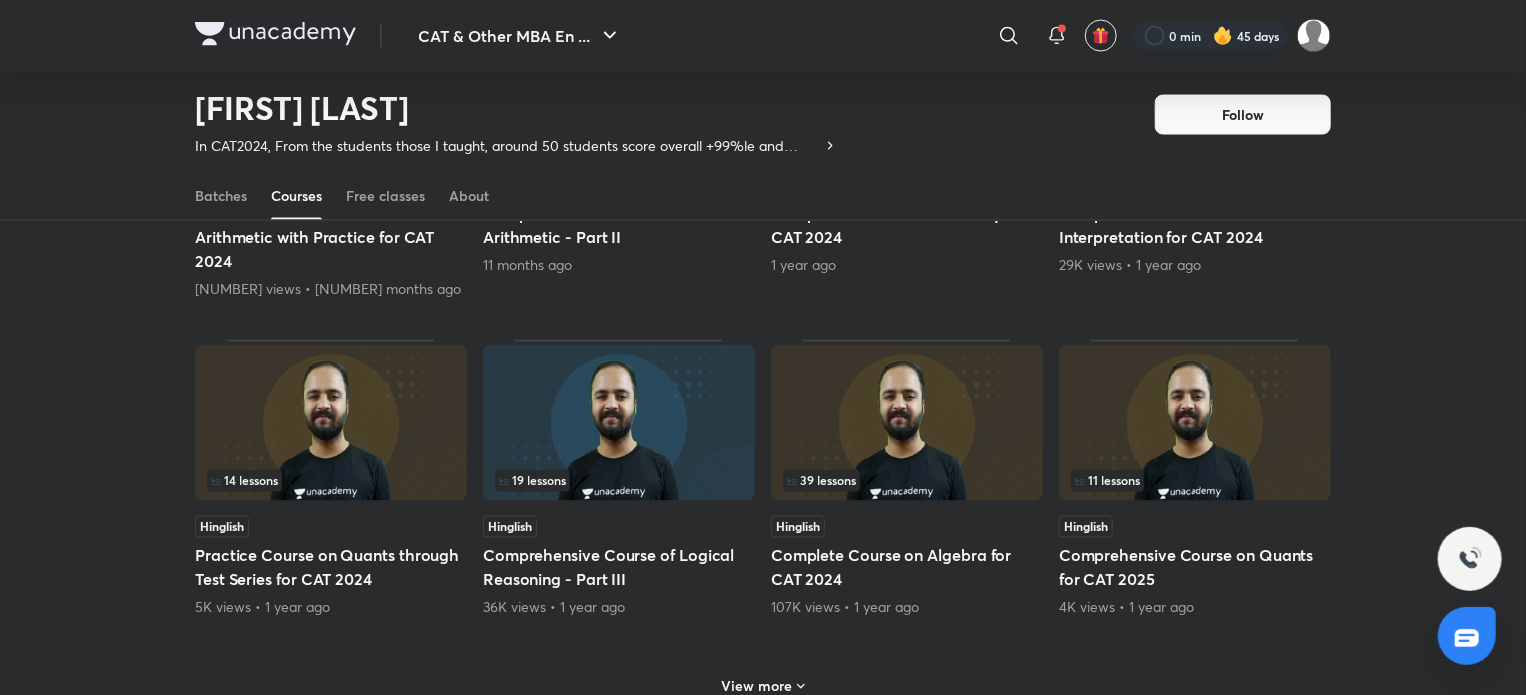 scroll, scrollTop: 1767, scrollLeft: 0, axis: vertical 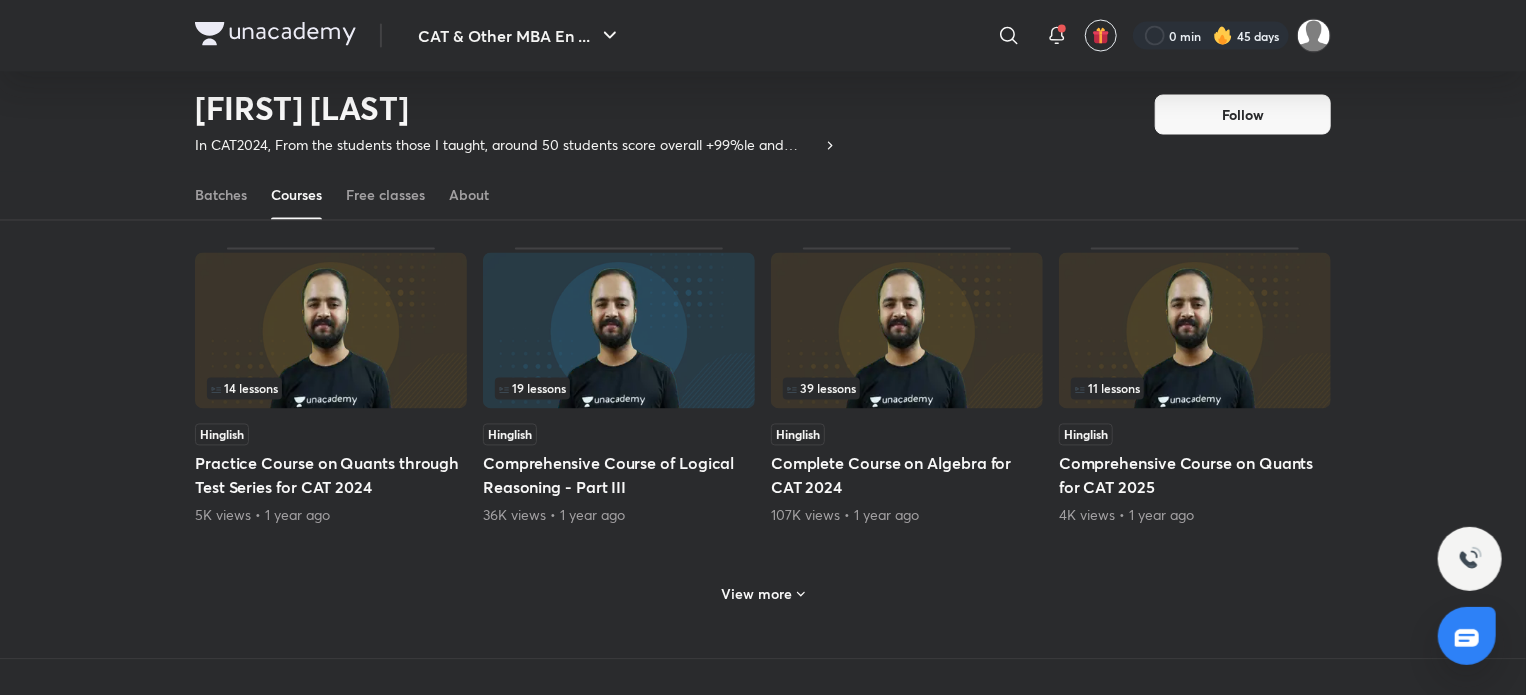 click on "View more" at bounding box center [763, 594] 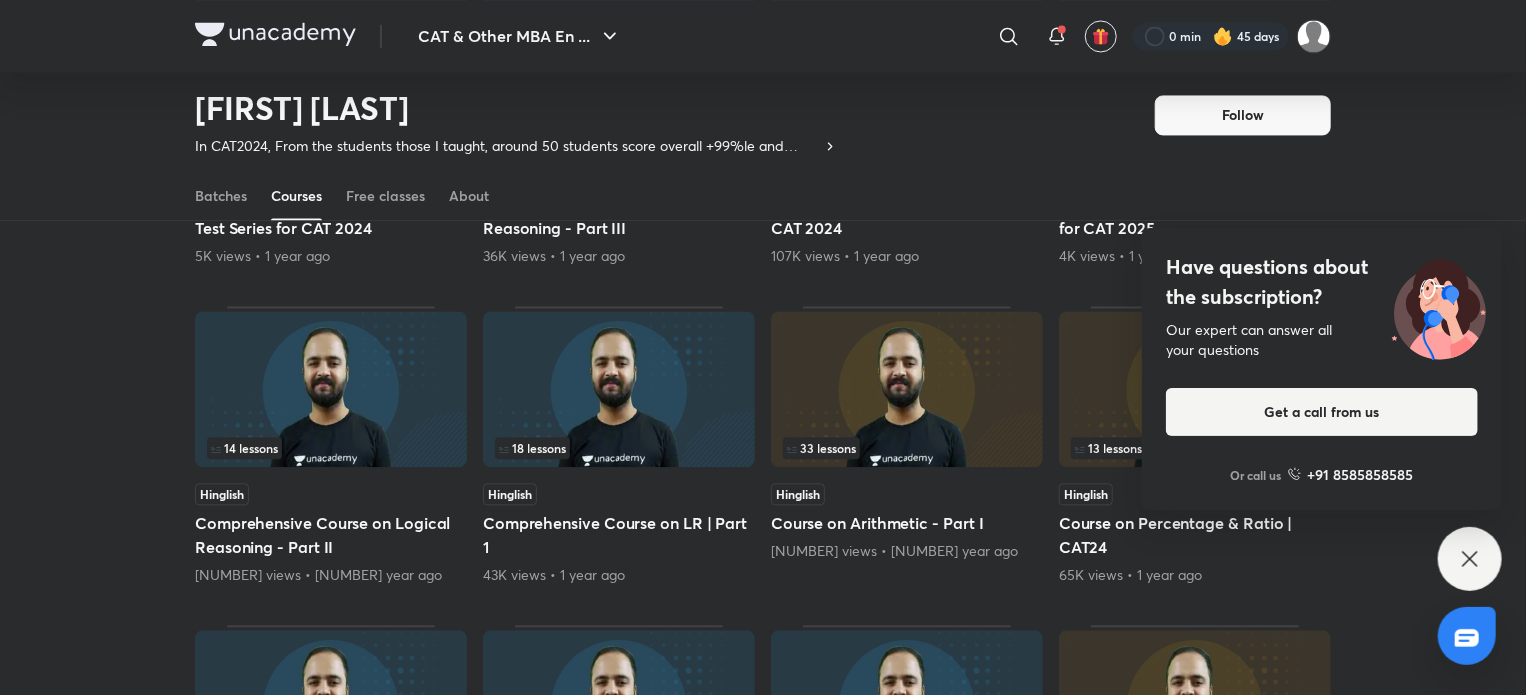 scroll, scrollTop: 2031, scrollLeft: 0, axis: vertical 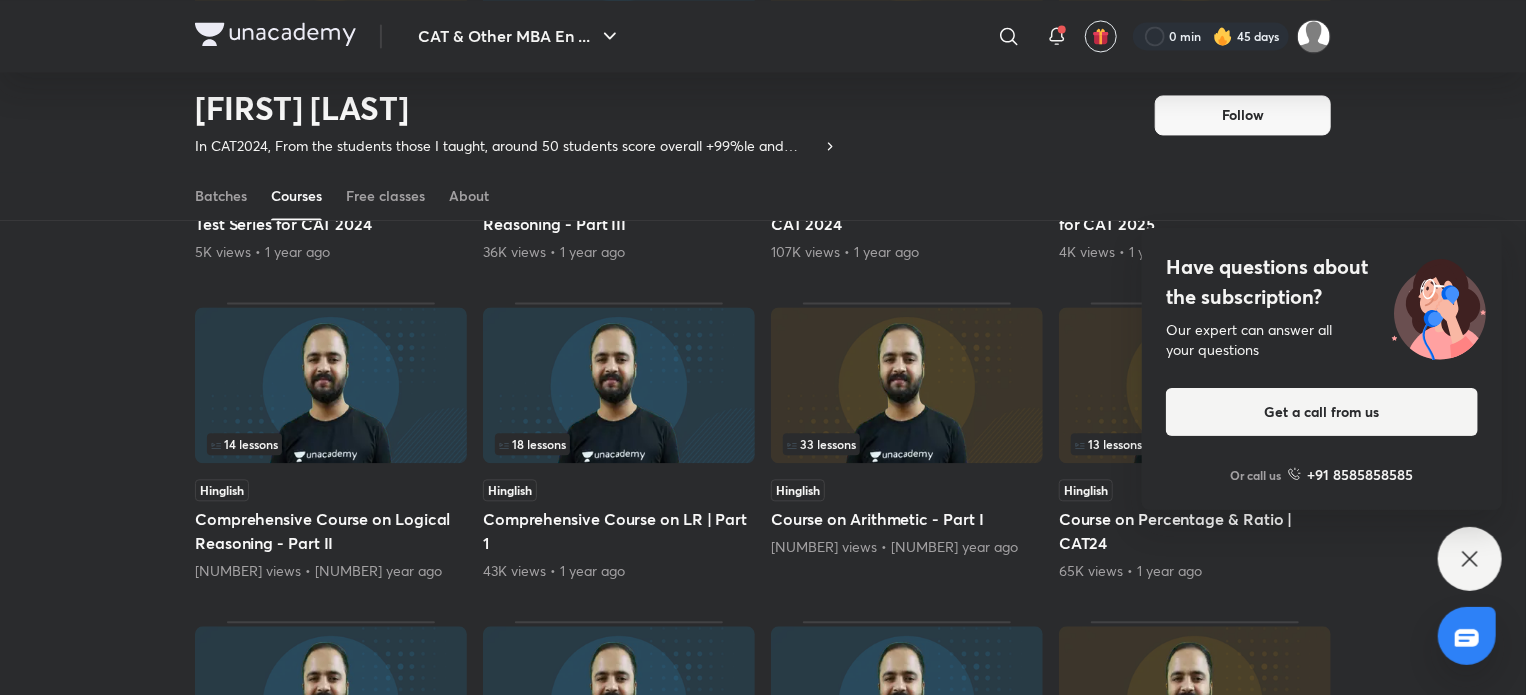 click 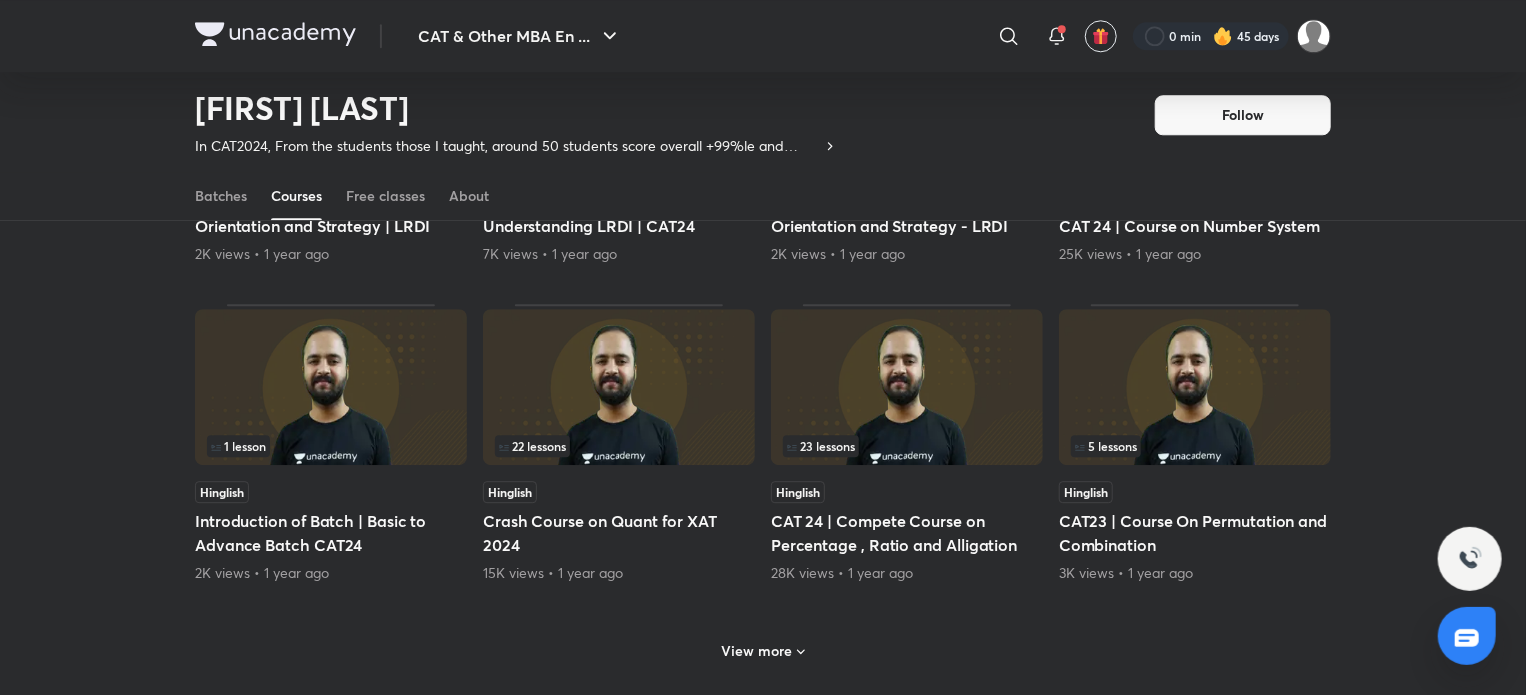 scroll, scrollTop: 2654, scrollLeft: 0, axis: vertical 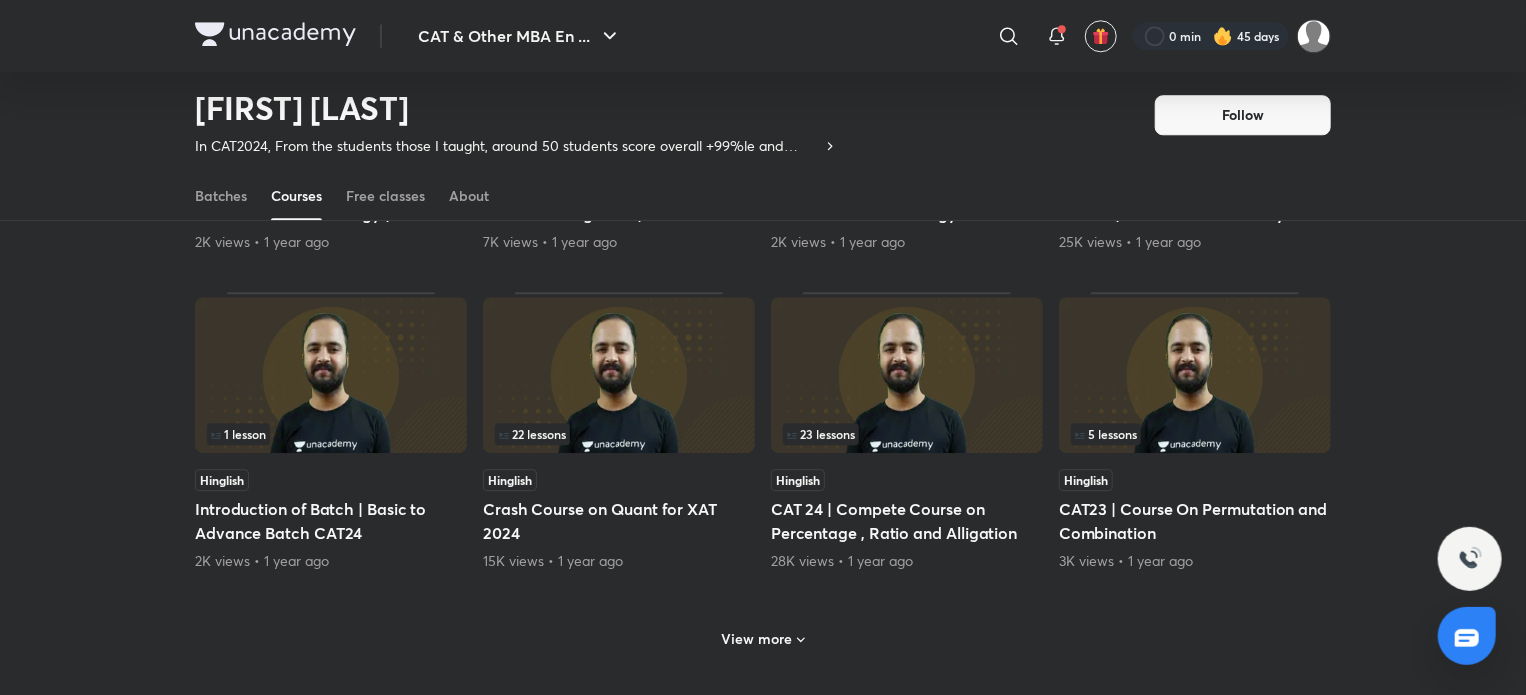 click on "View more" at bounding box center [757, 639] 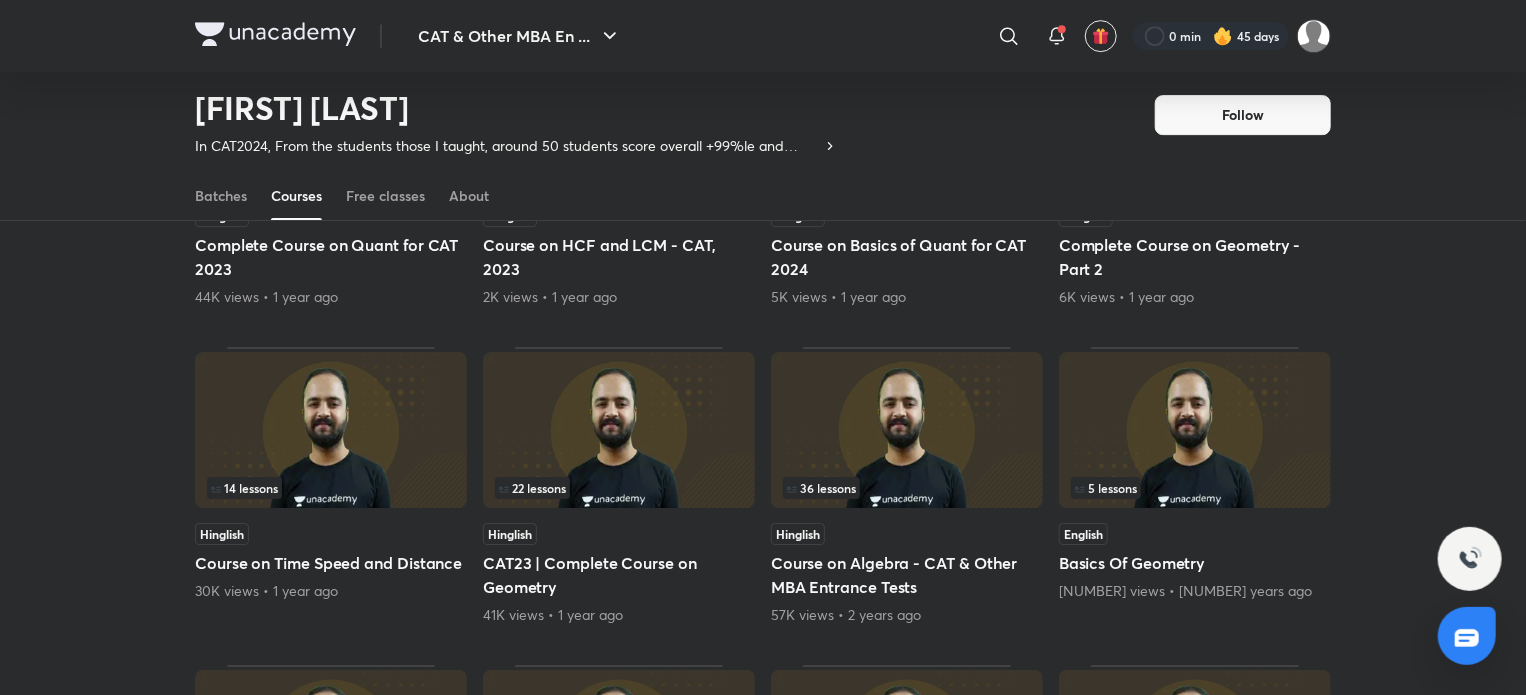 scroll, scrollTop: 3244, scrollLeft: 0, axis: vertical 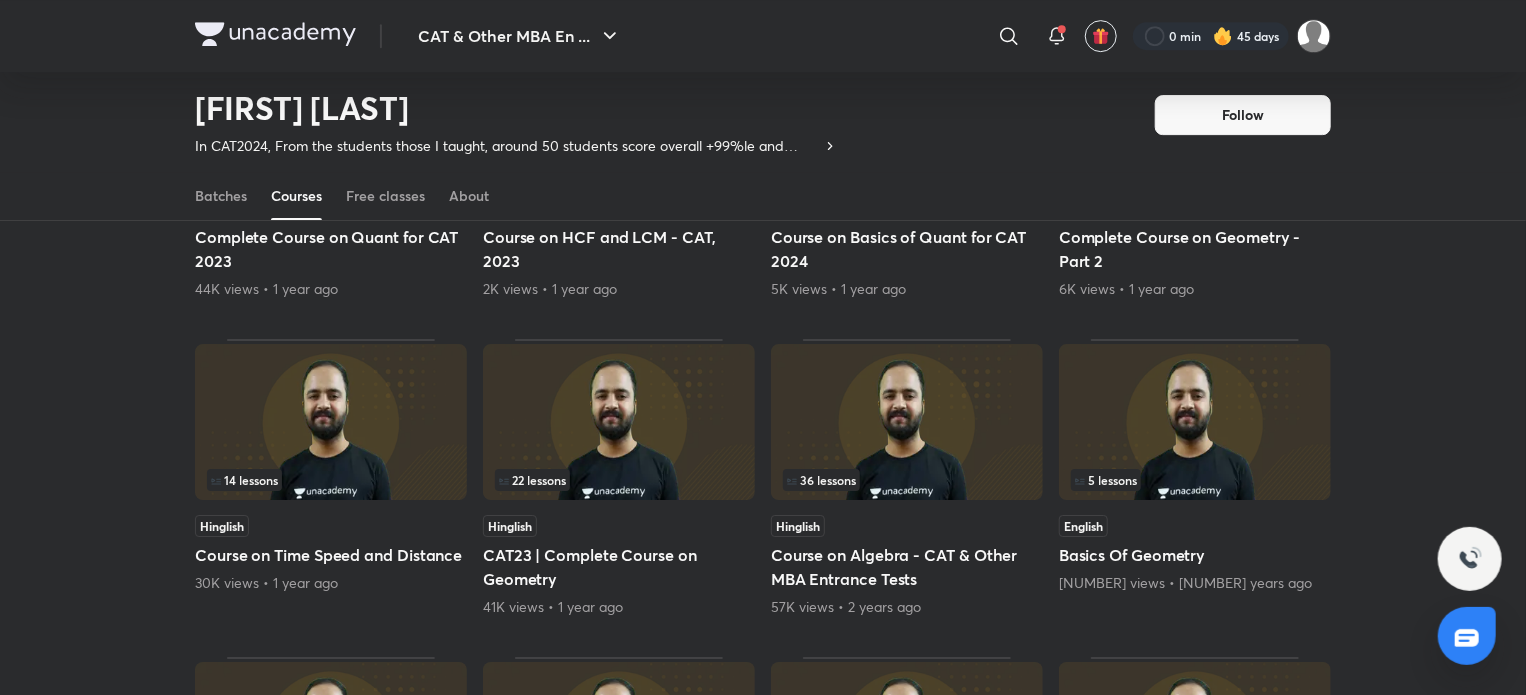 click at bounding box center [331, 422] 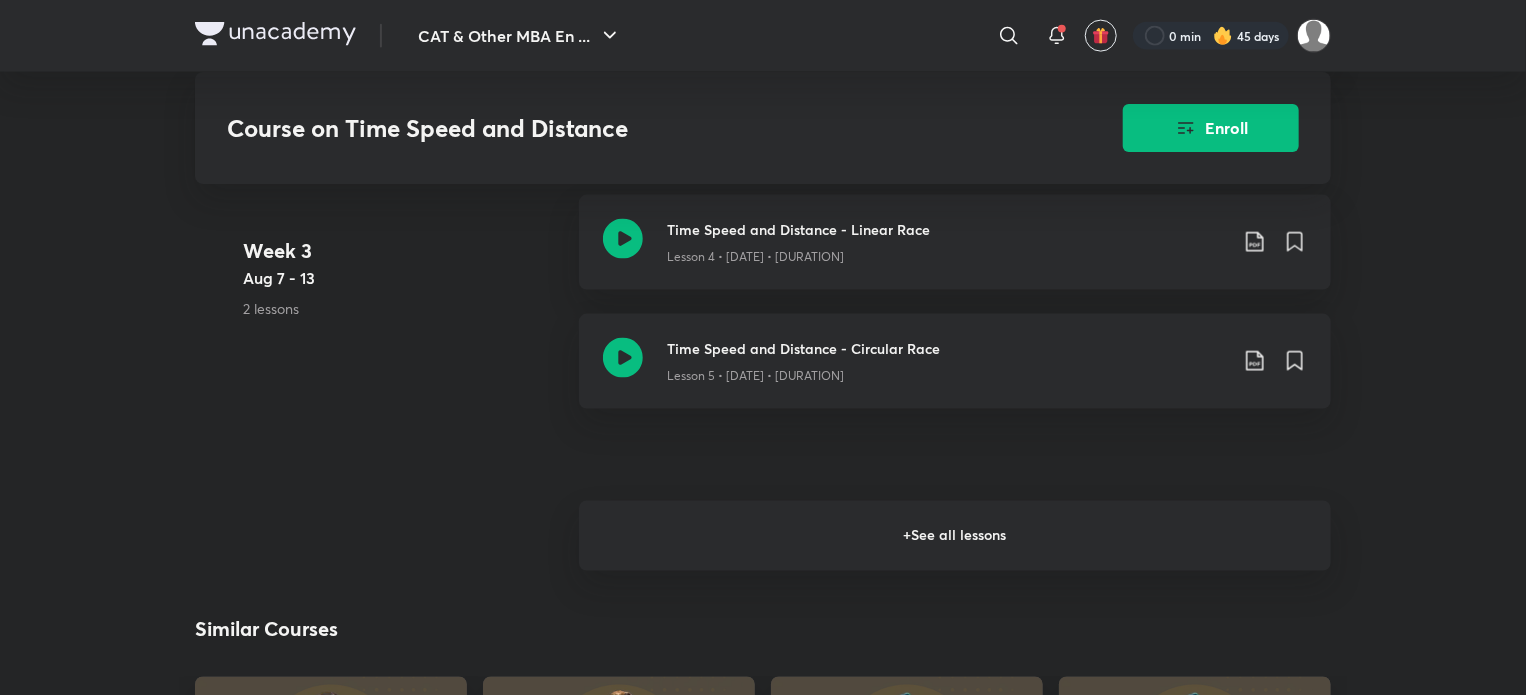 scroll, scrollTop: 1471, scrollLeft: 0, axis: vertical 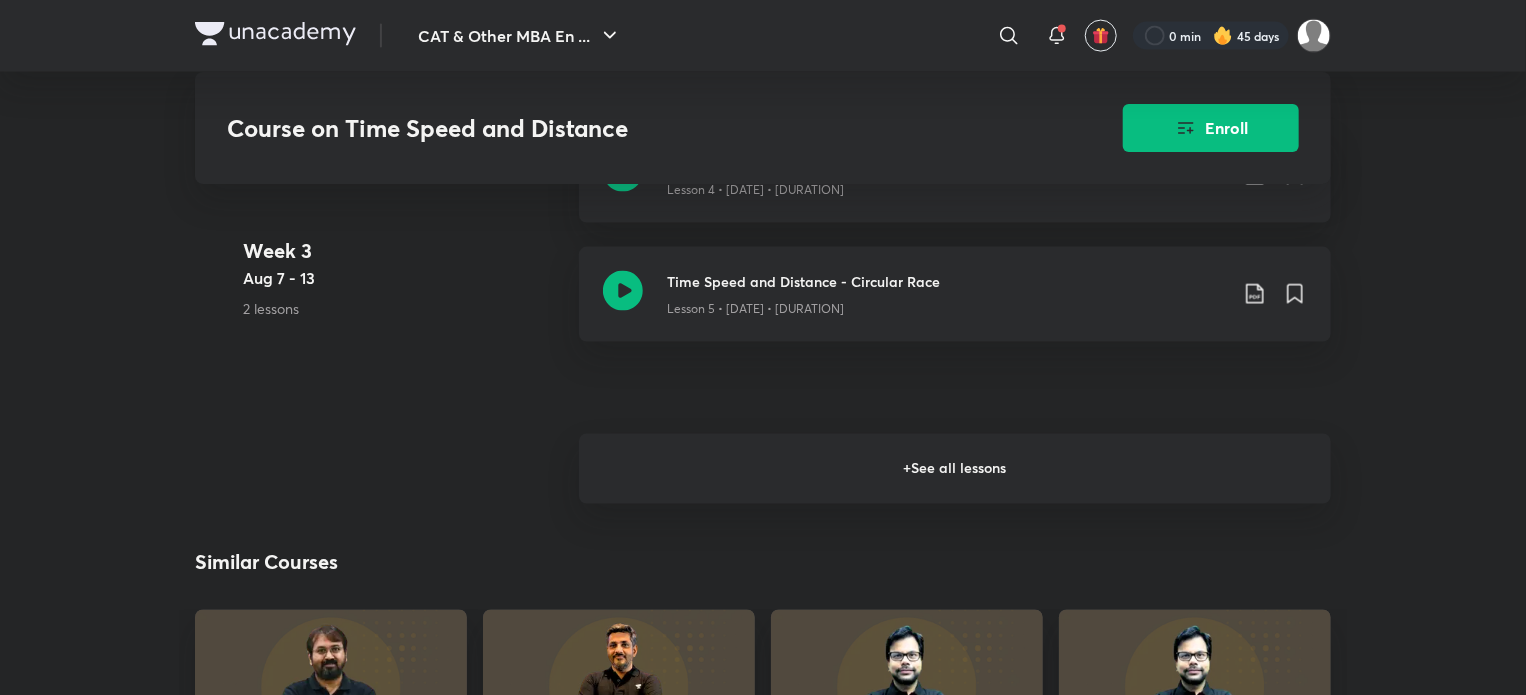 click on "+  See all lessons" at bounding box center [955, 469] 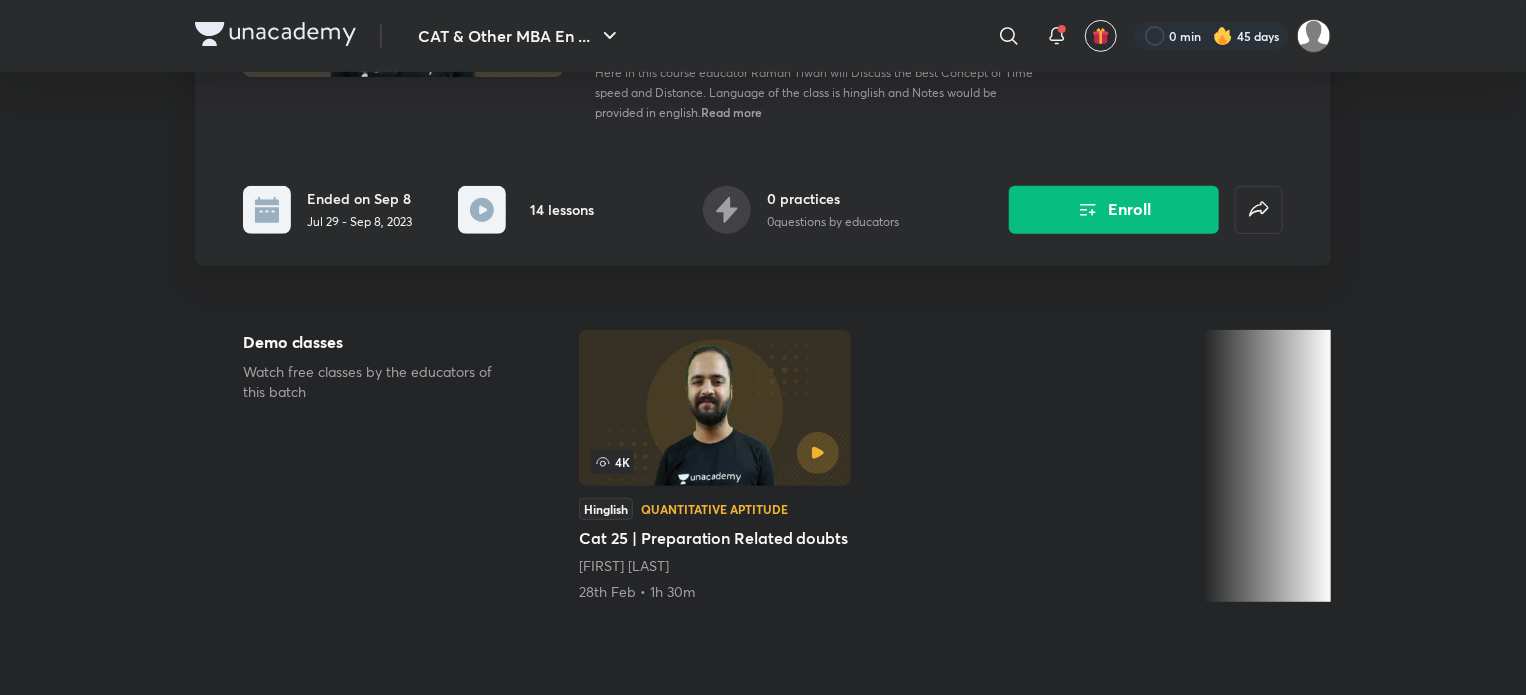 scroll, scrollTop: 0, scrollLeft: 0, axis: both 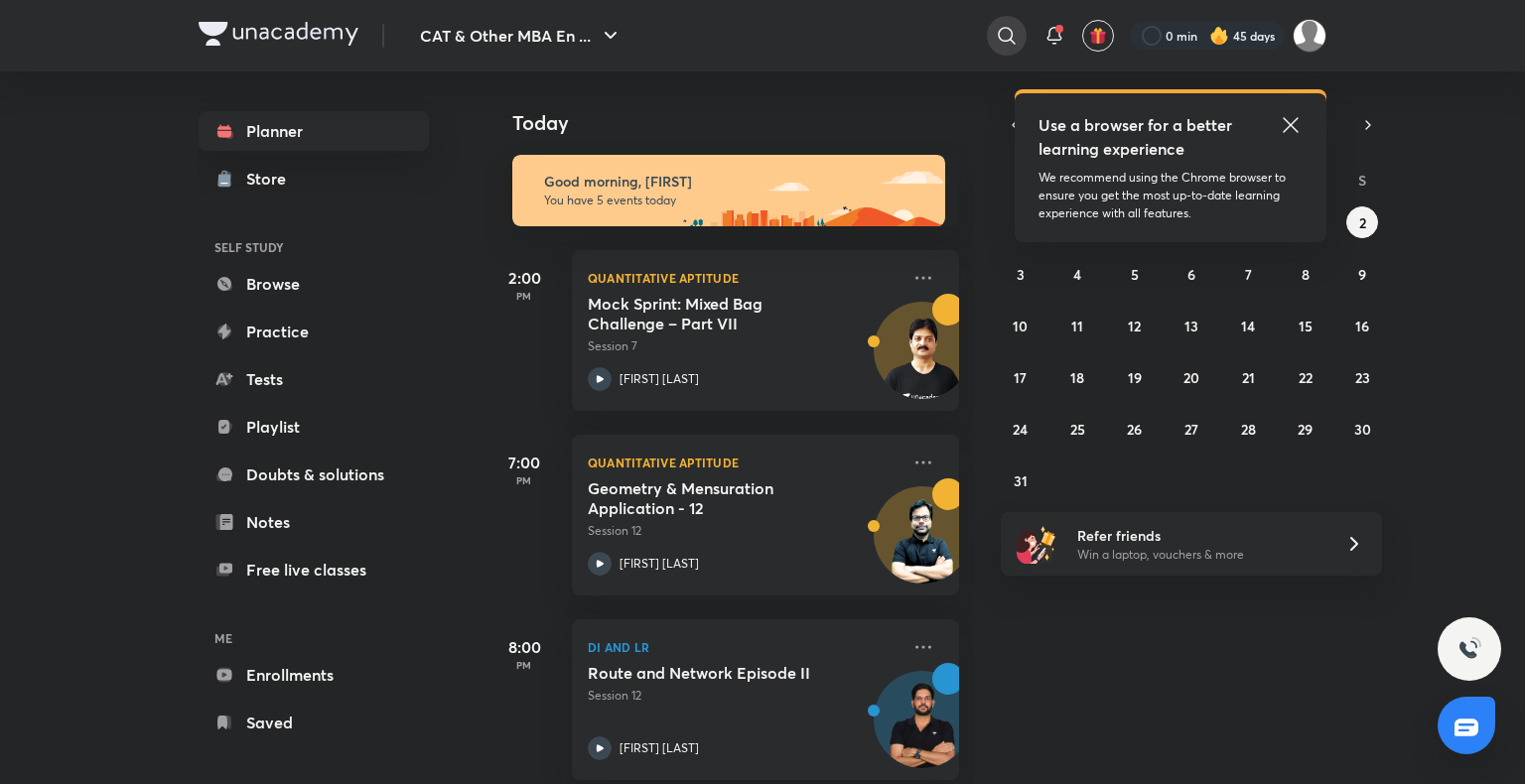 click 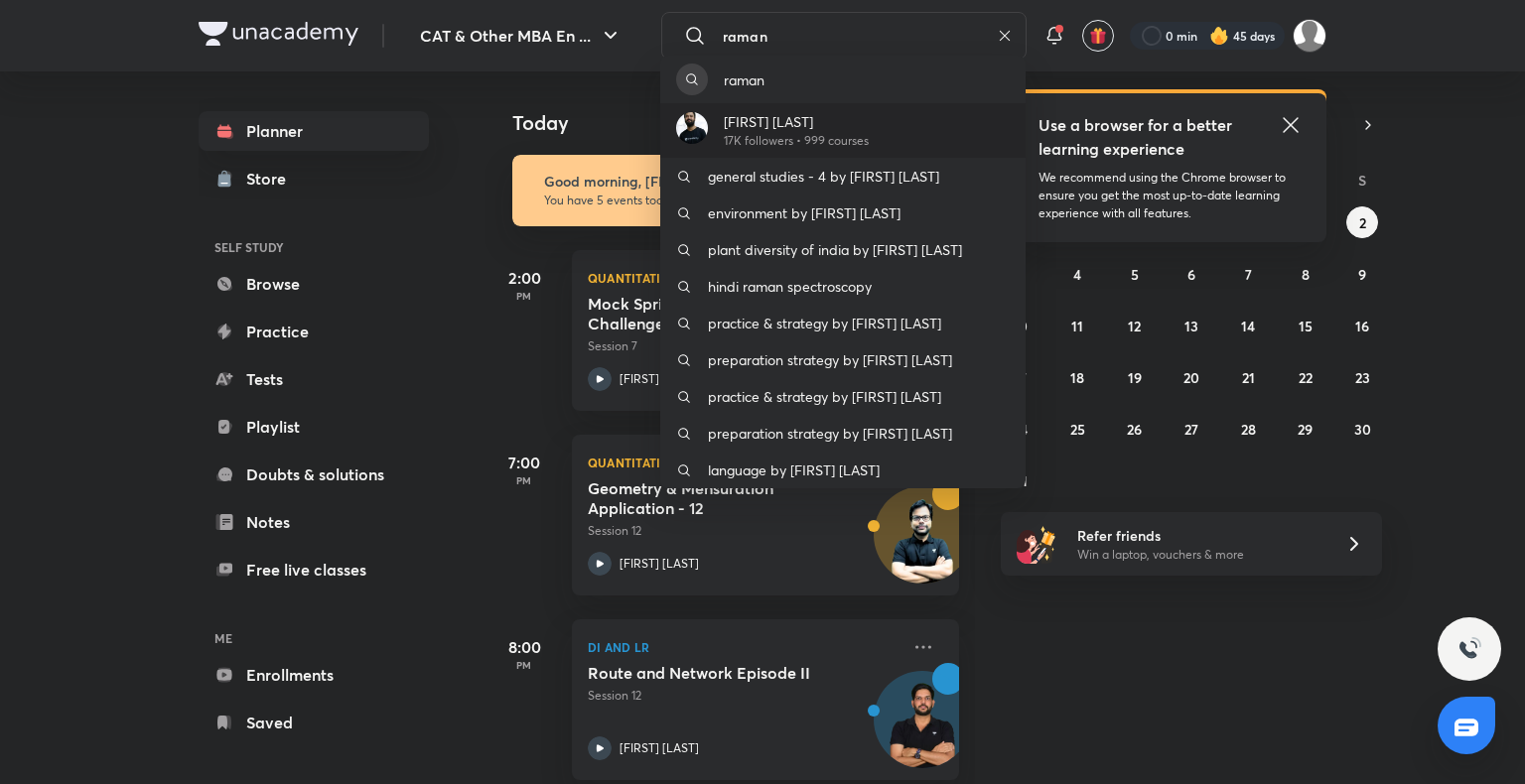 type on "raman" 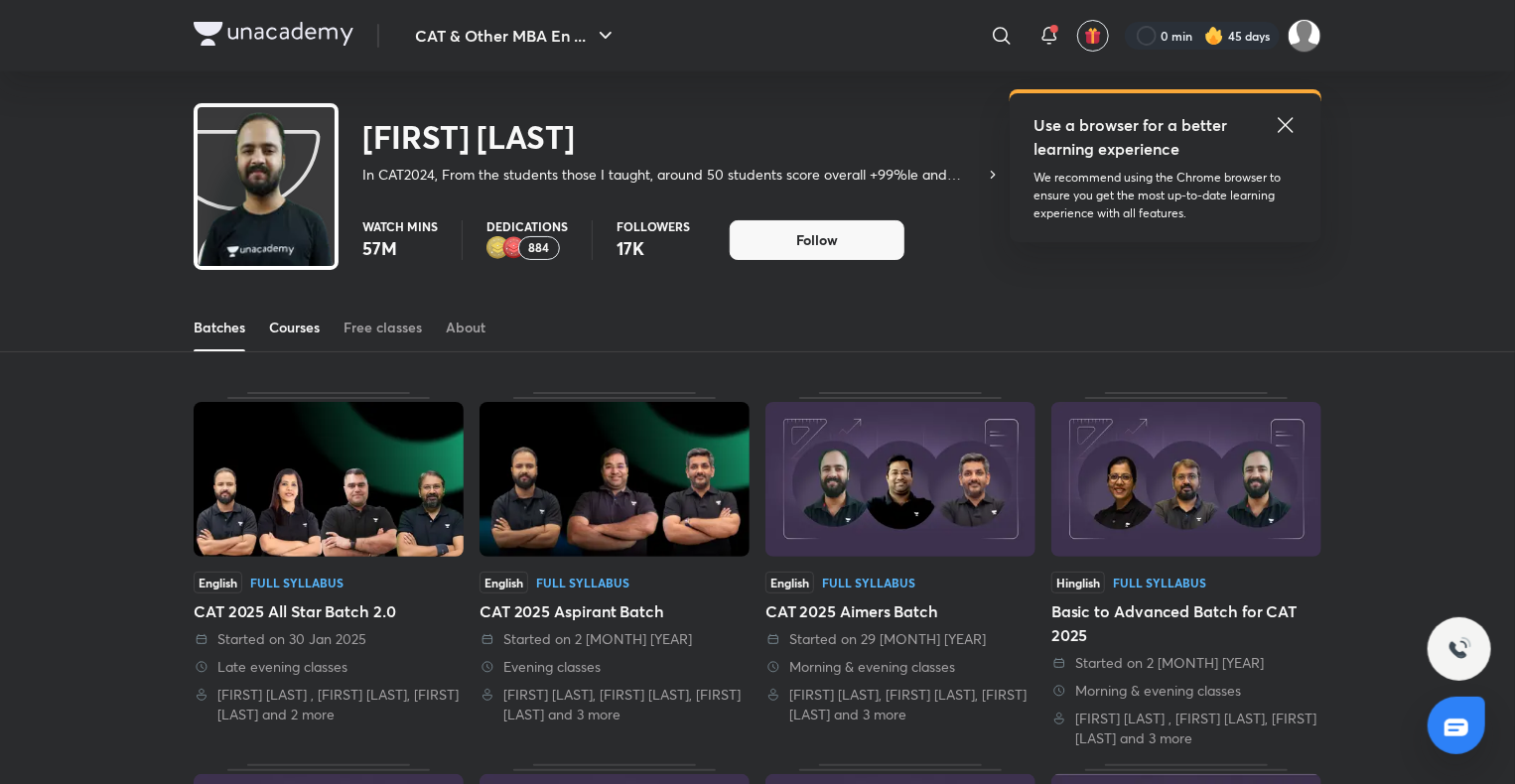 click on "Courses" at bounding box center [294, 327] 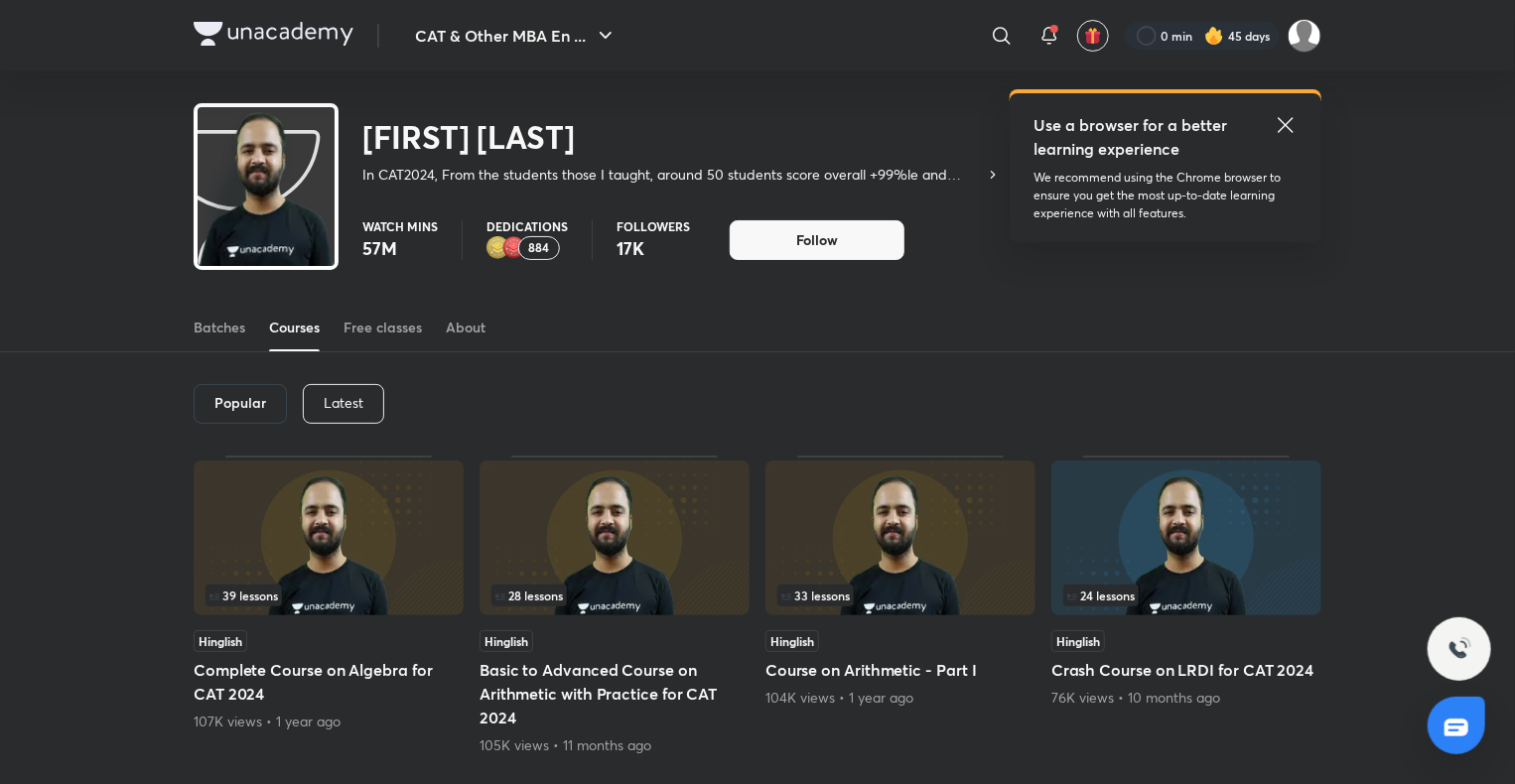 click on "Latest" at bounding box center [344, 403] 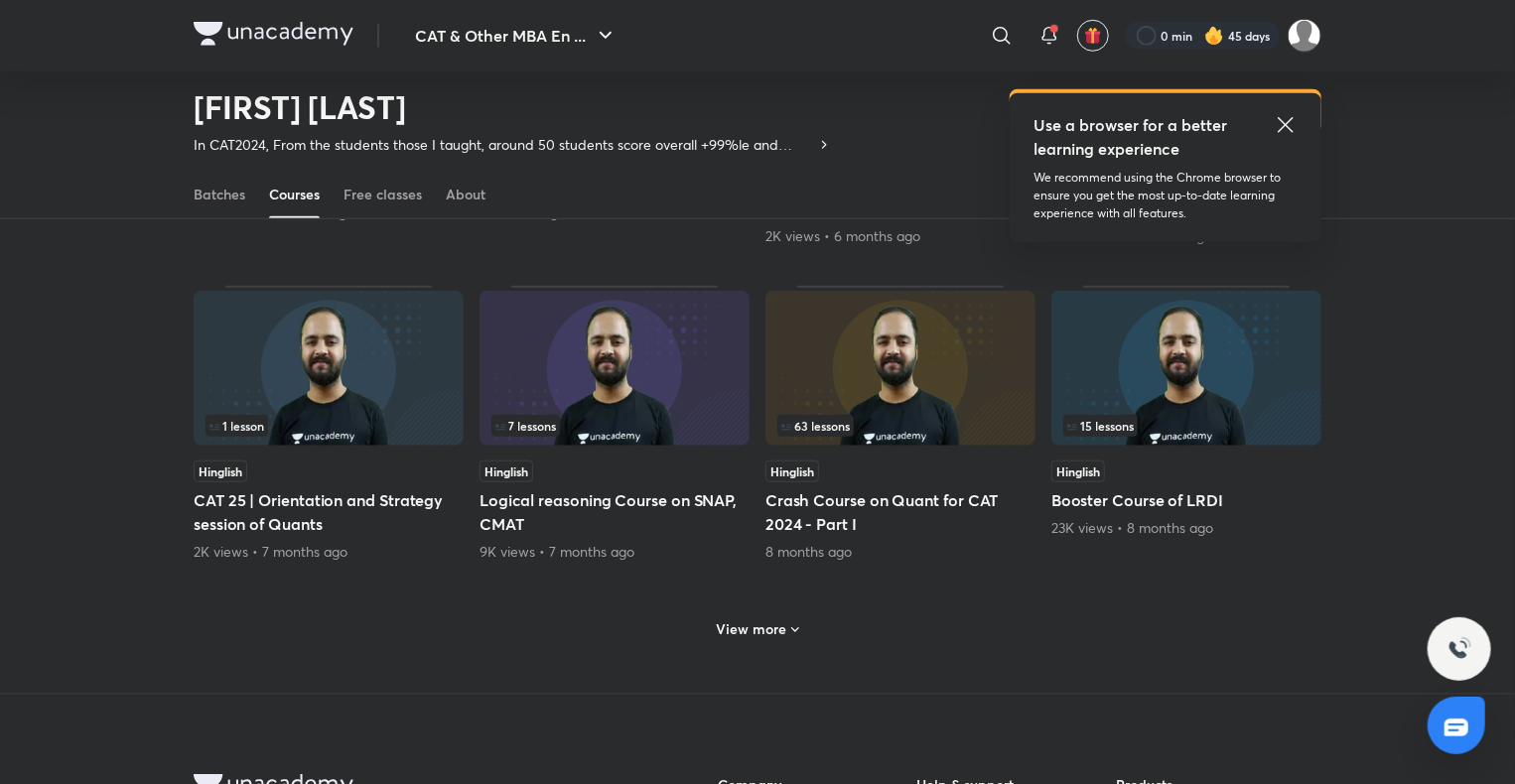 scroll, scrollTop: 808, scrollLeft: 0, axis: vertical 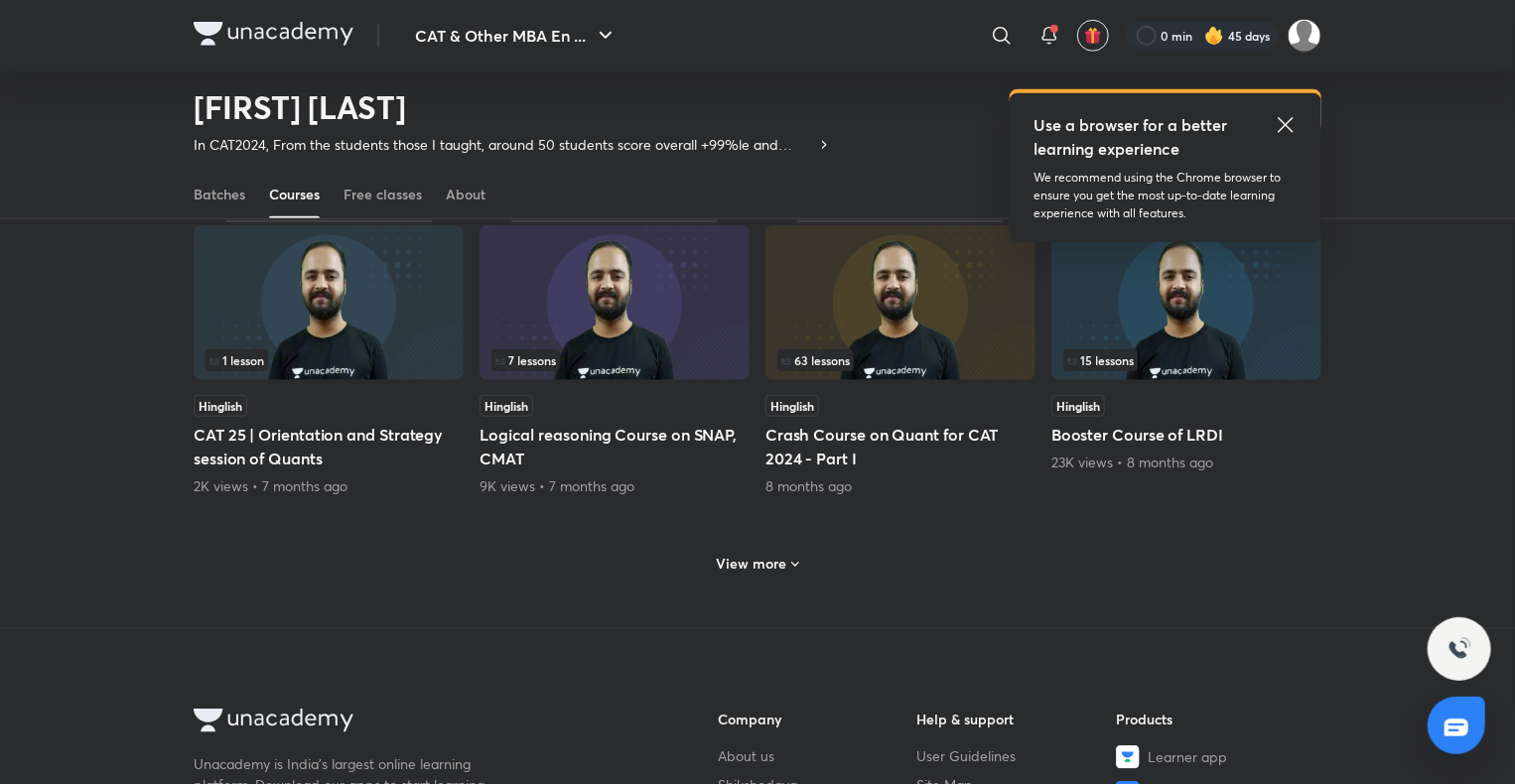click on "View more" at bounding box center (758, 564) 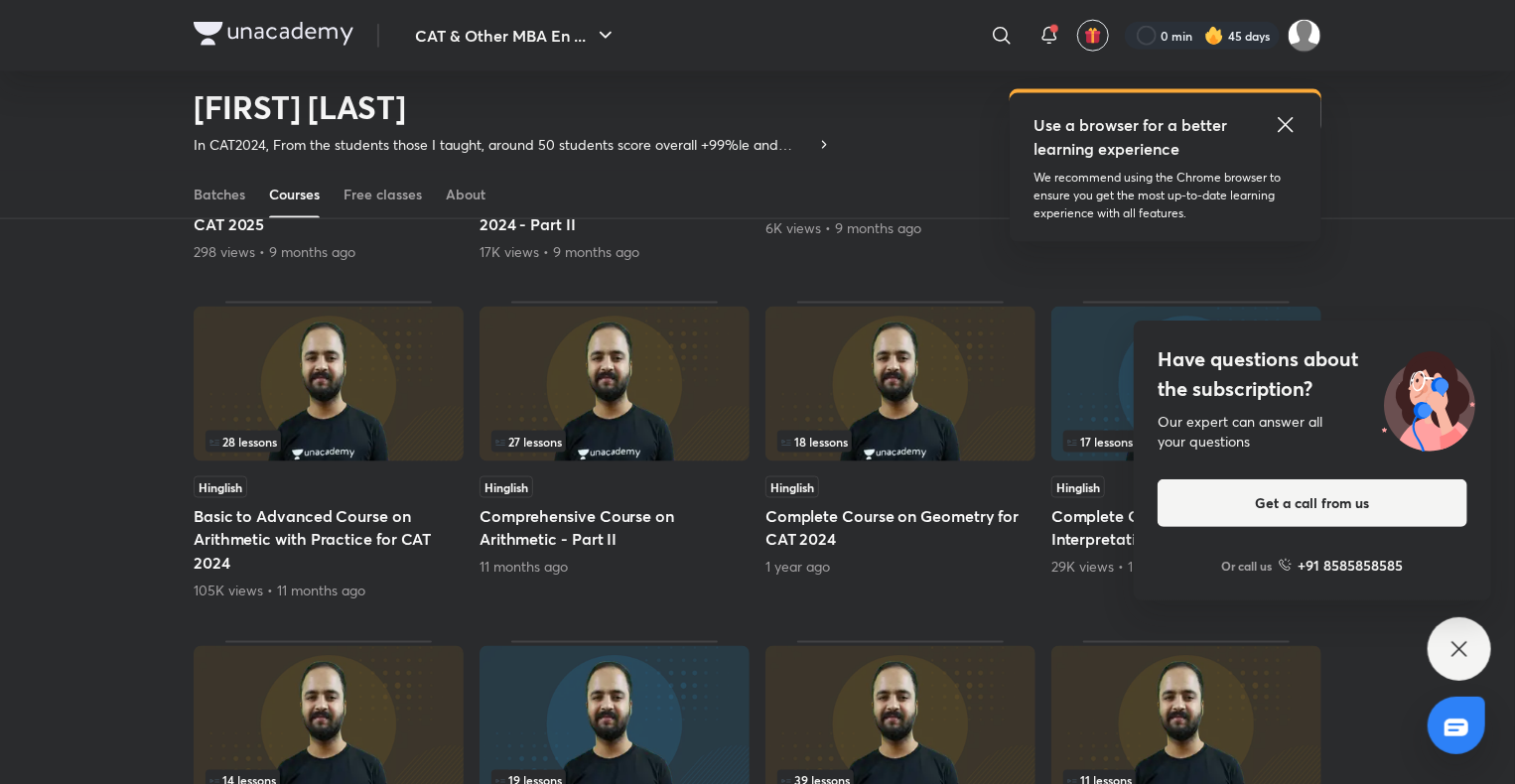 scroll, scrollTop: 1360, scrollLeft: 0, axis: vertical 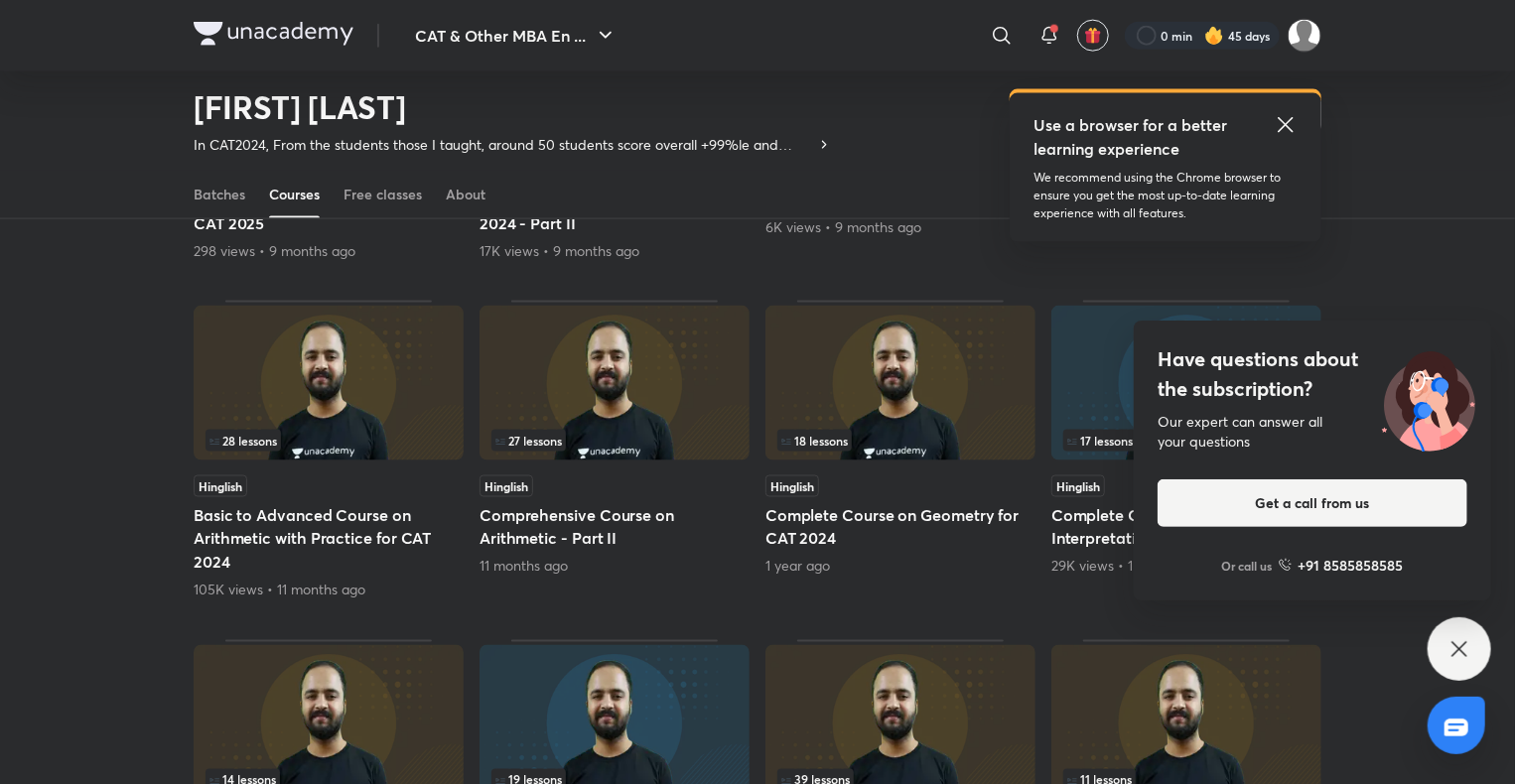 click at bounding box center (615, 383) 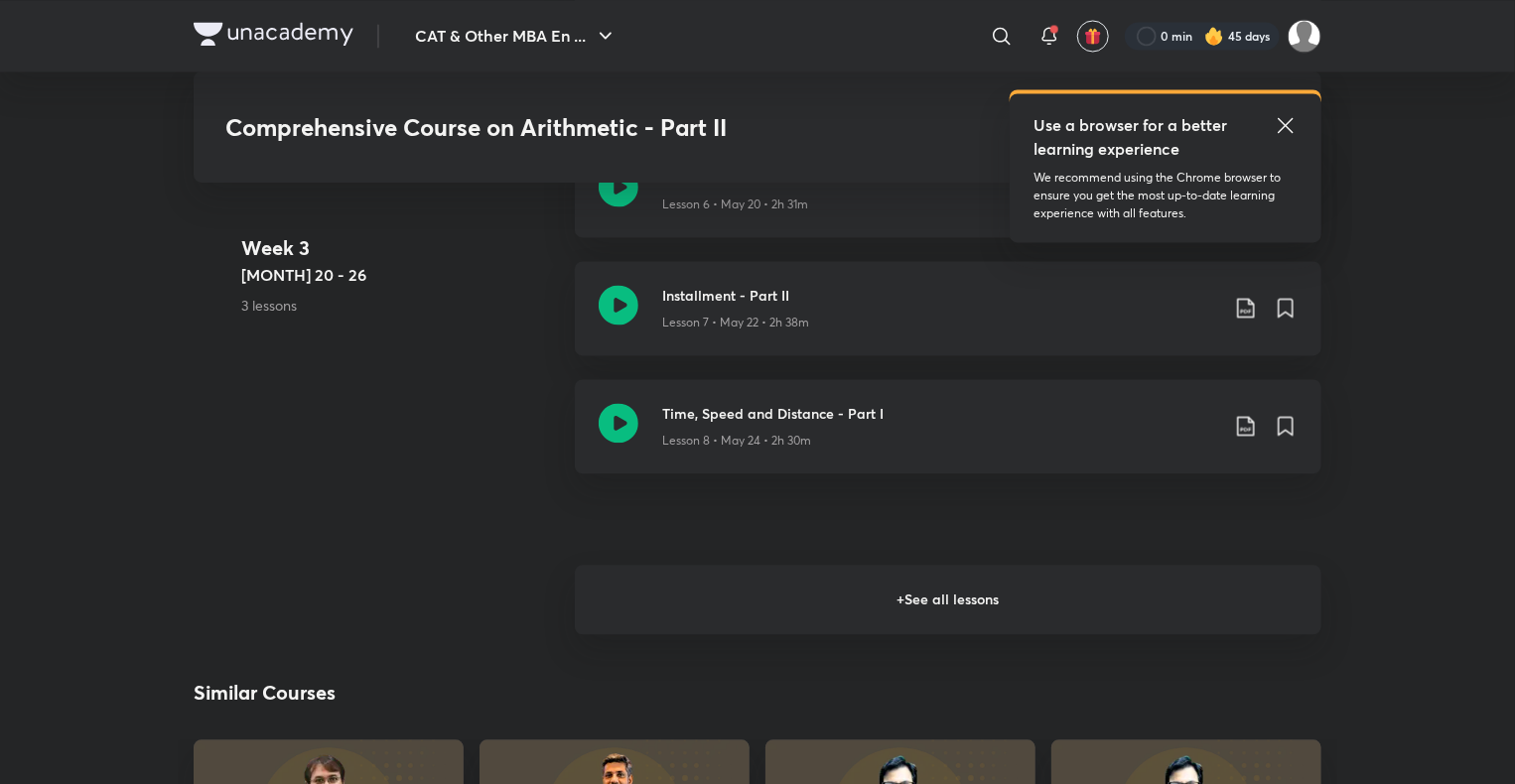 scroll, scrollTop: 1944, scrollLeft: 0, axis: vertical 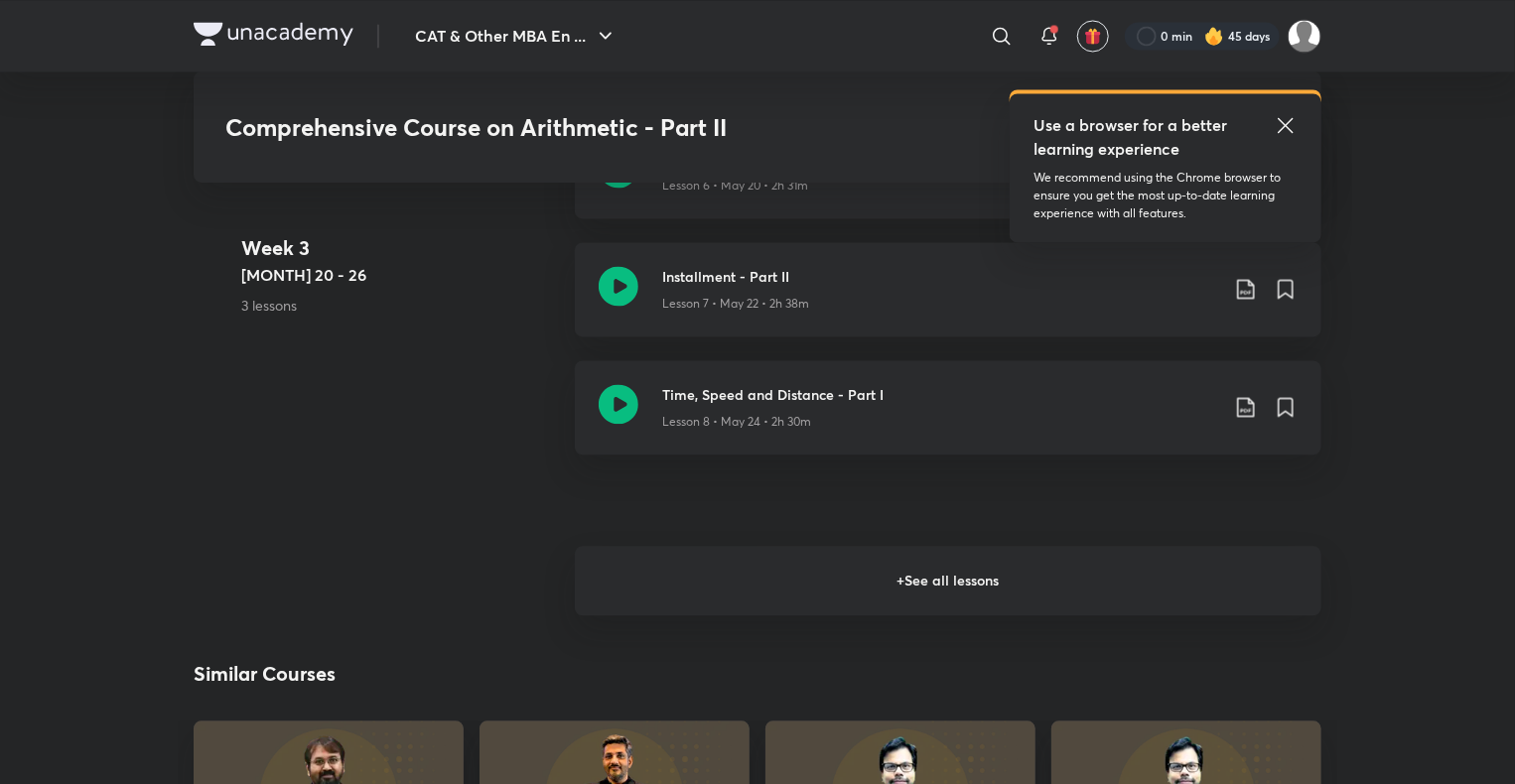 click on "+  See all lessons" at bounding box center (948, 581) 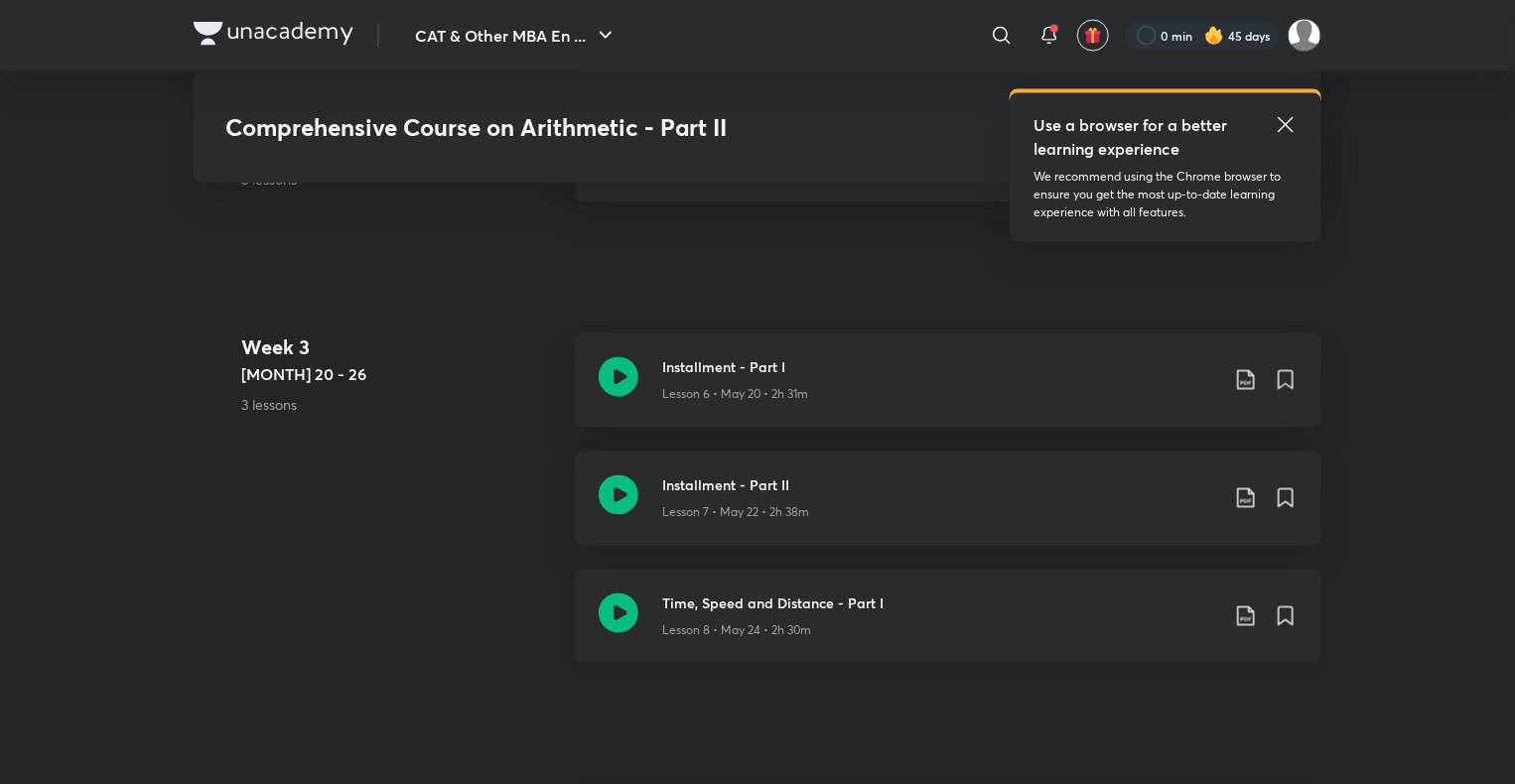 scroll, scrollTop: 1734, scrollLeft: 0, axis: vertical 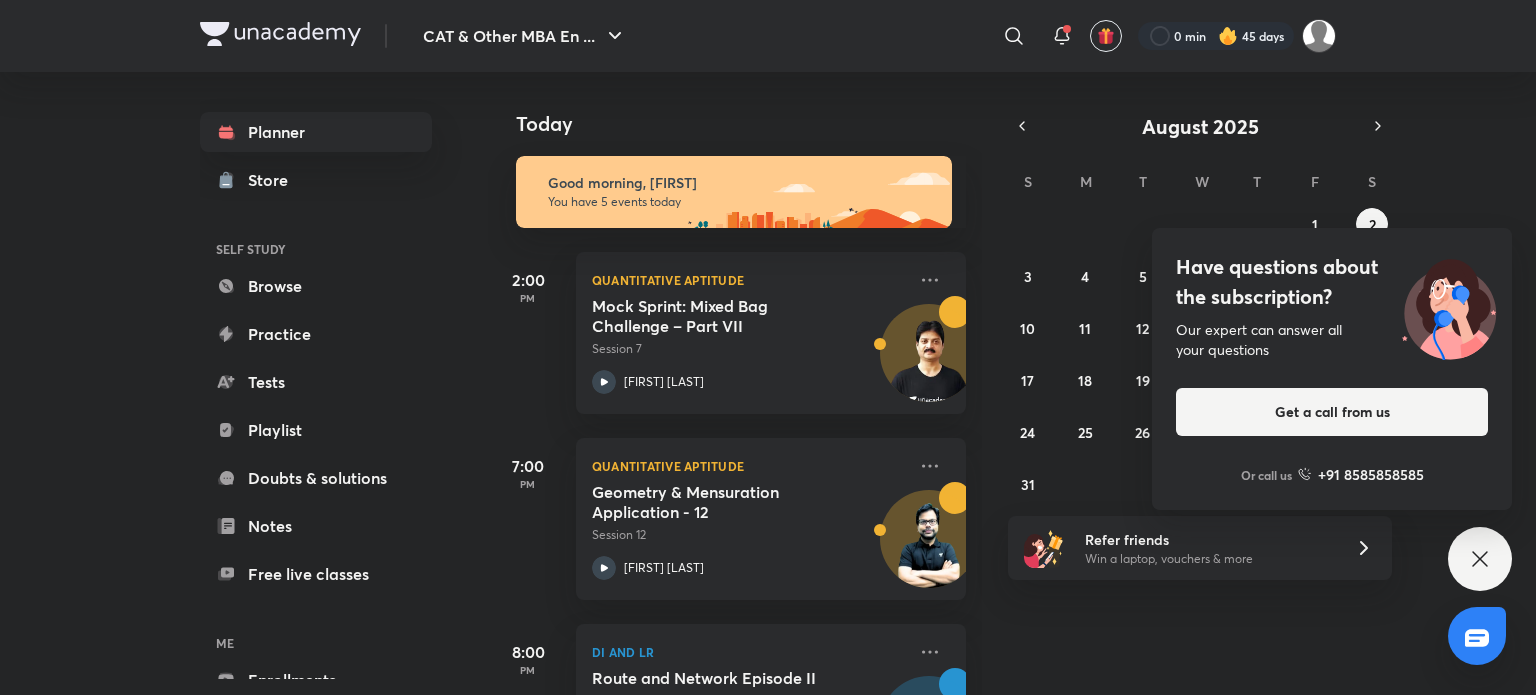 click 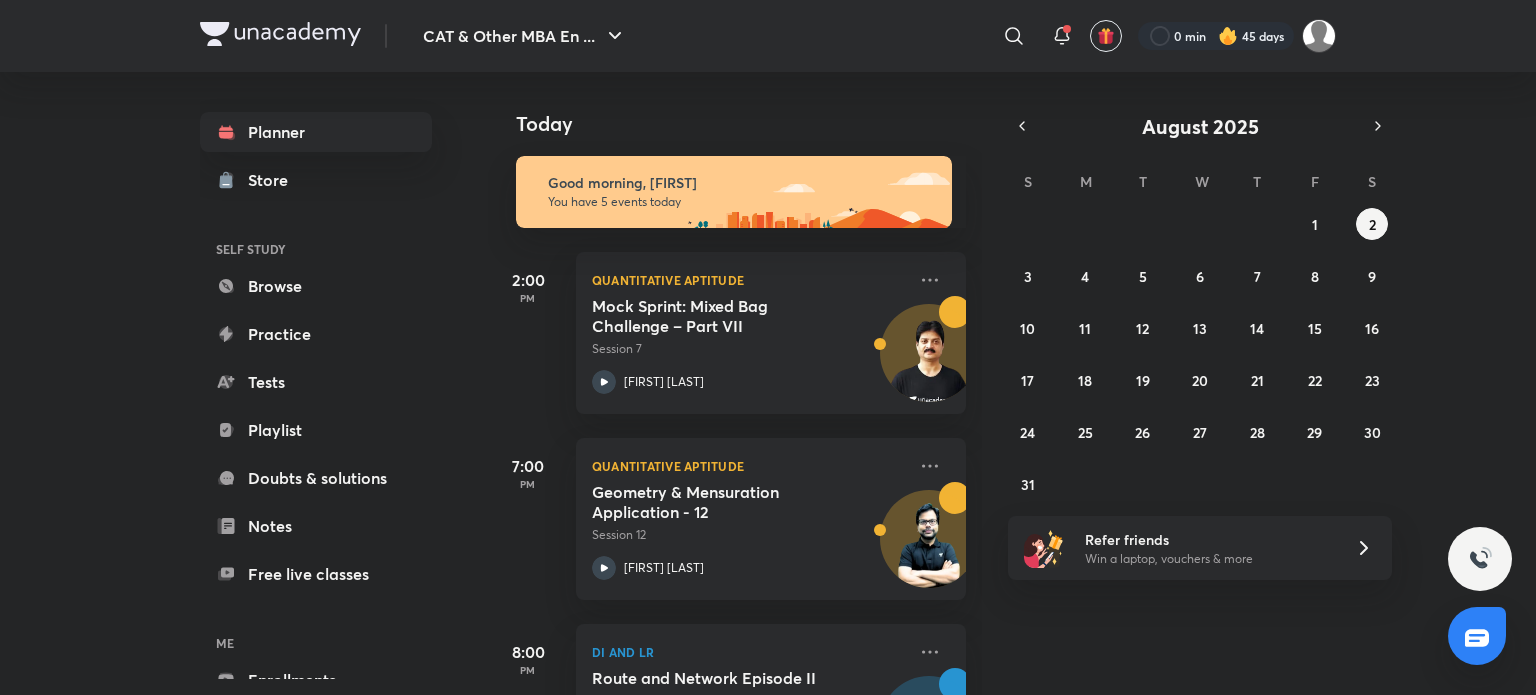 click on "Refer friends Win a laptop, vouchers & more" at bounding box center [1200, 548] 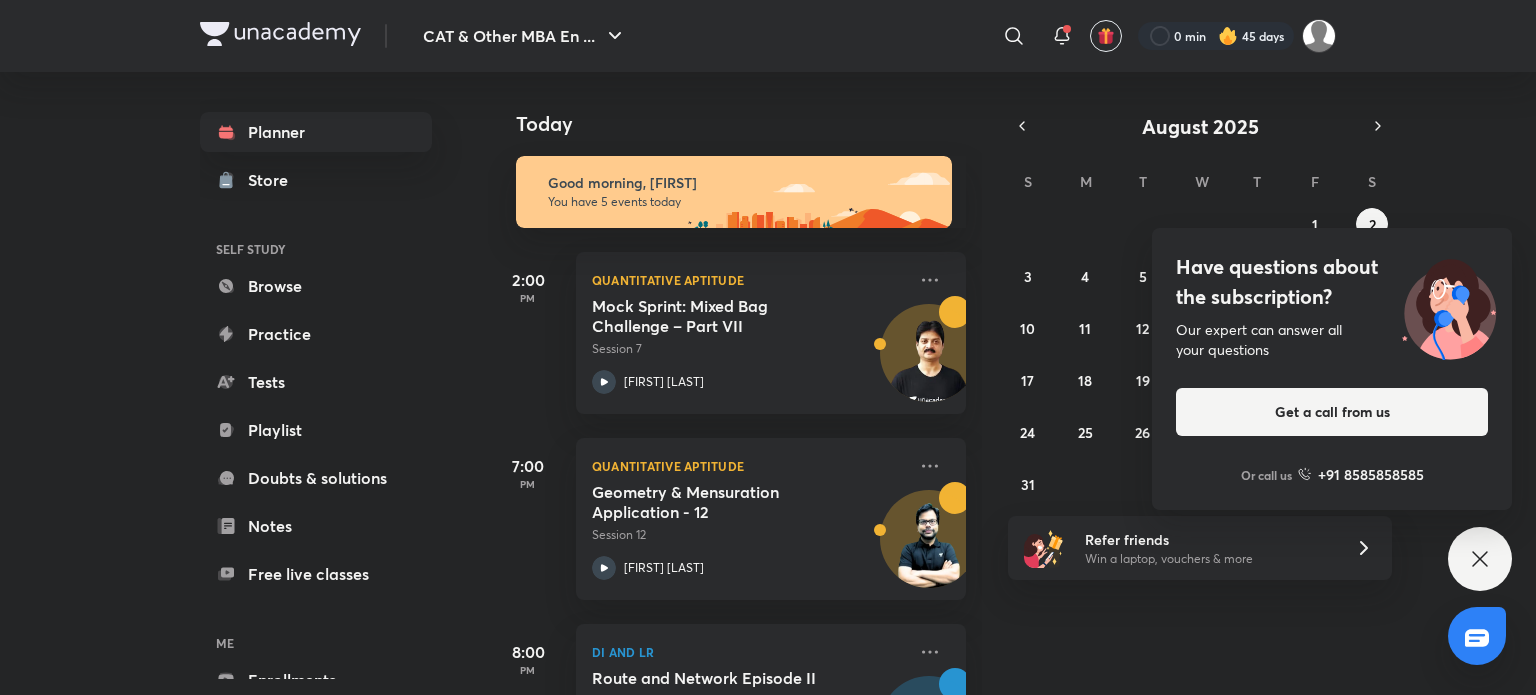 click 